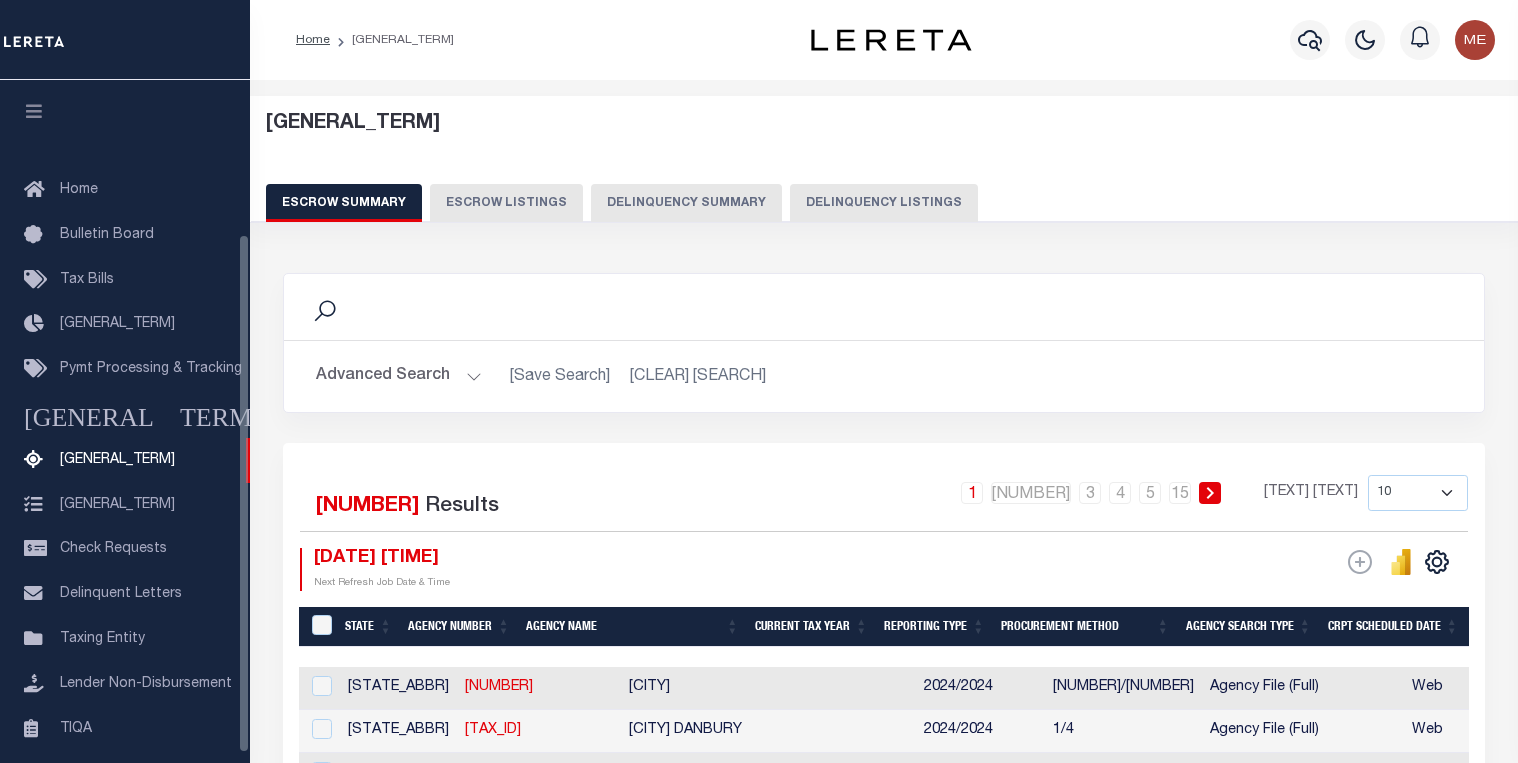 scroll, scrollTop: 0, scrollLeft: 0, axis: both 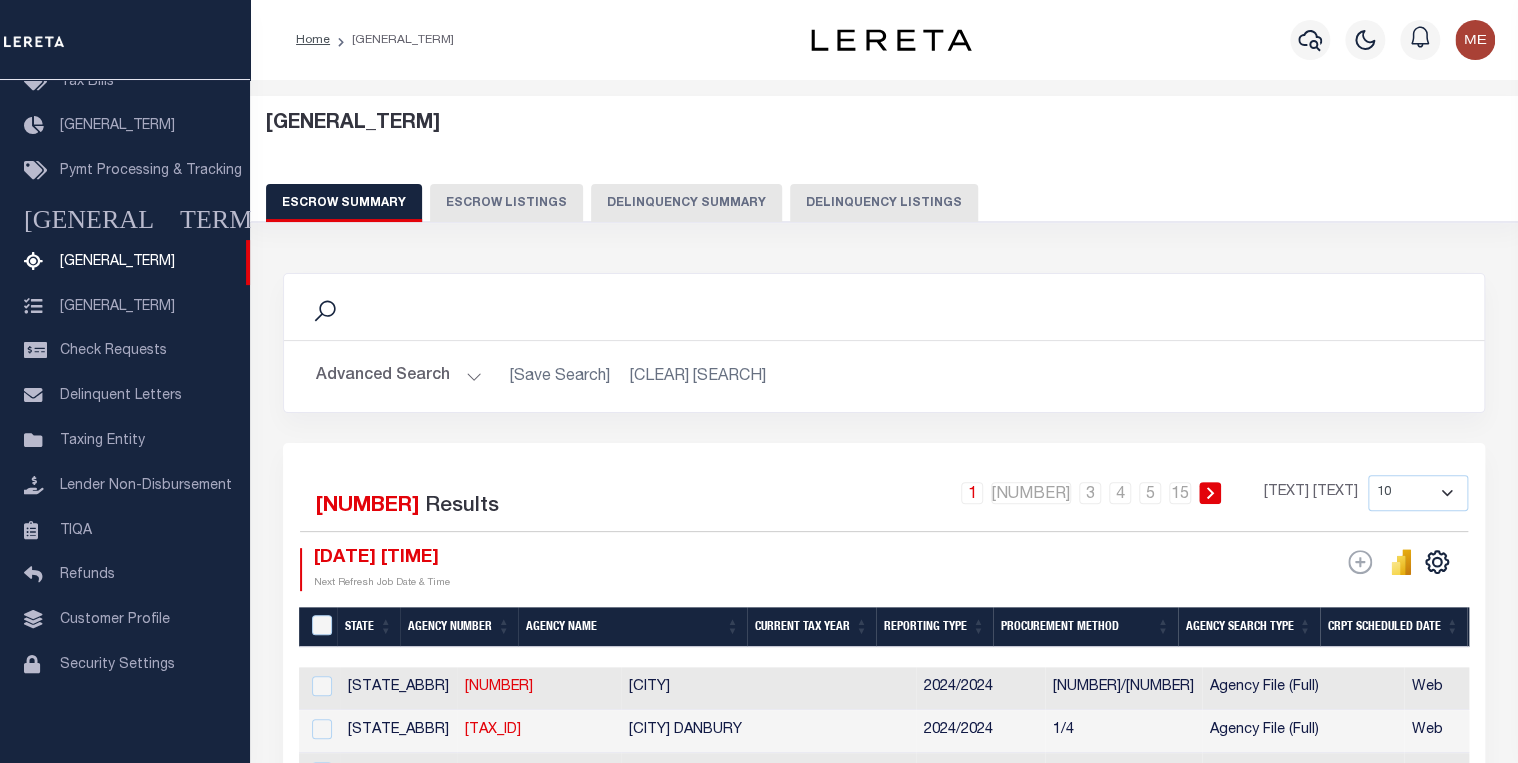 click on "[SUMMARY TYPE]" at bounding box center [686, 203] 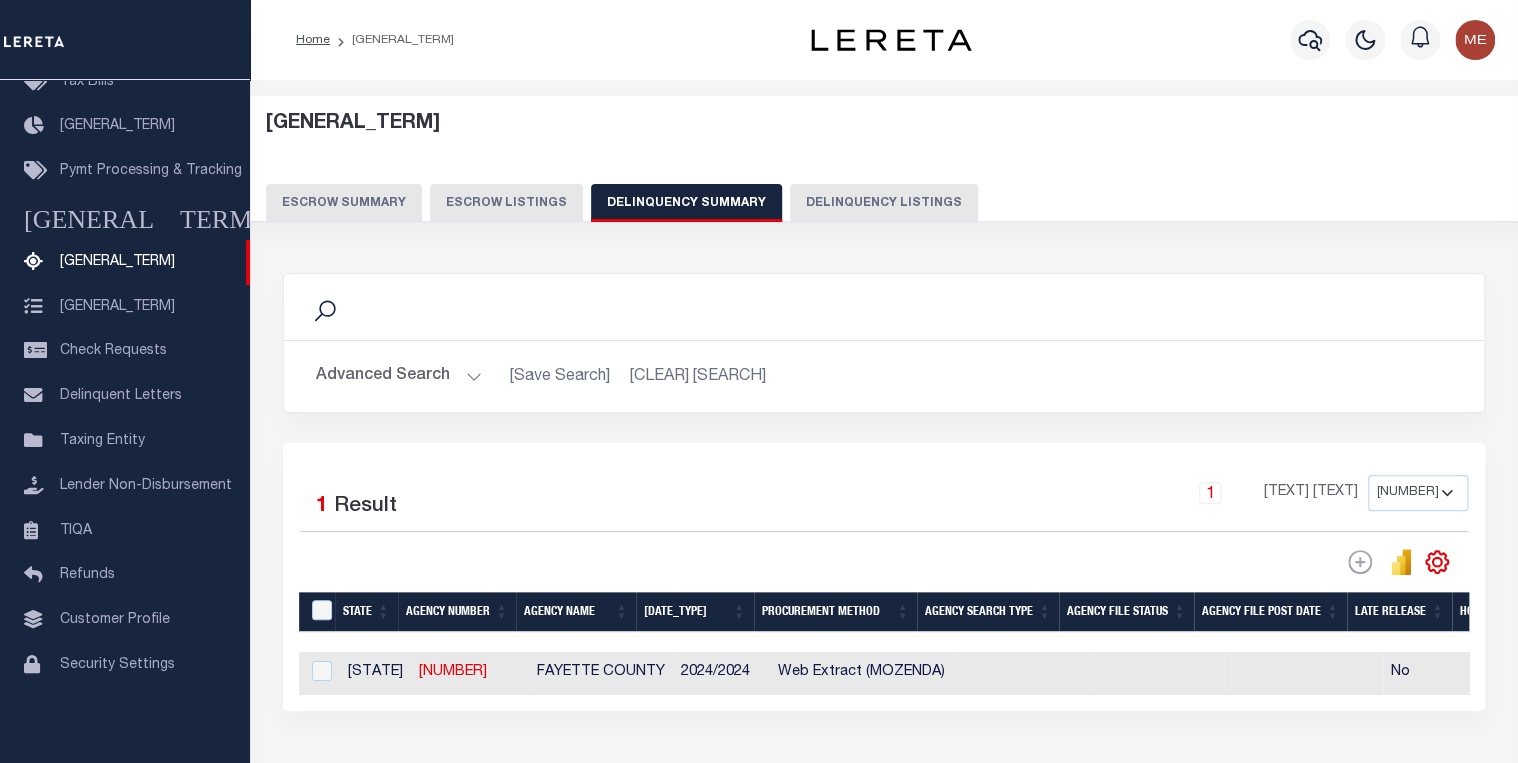 click on "Advanced Search
Save Search Clear Search
SummaryGridWrapper_dynamictable_____DefaultSaveFilter" at bounding box center (884, 376) 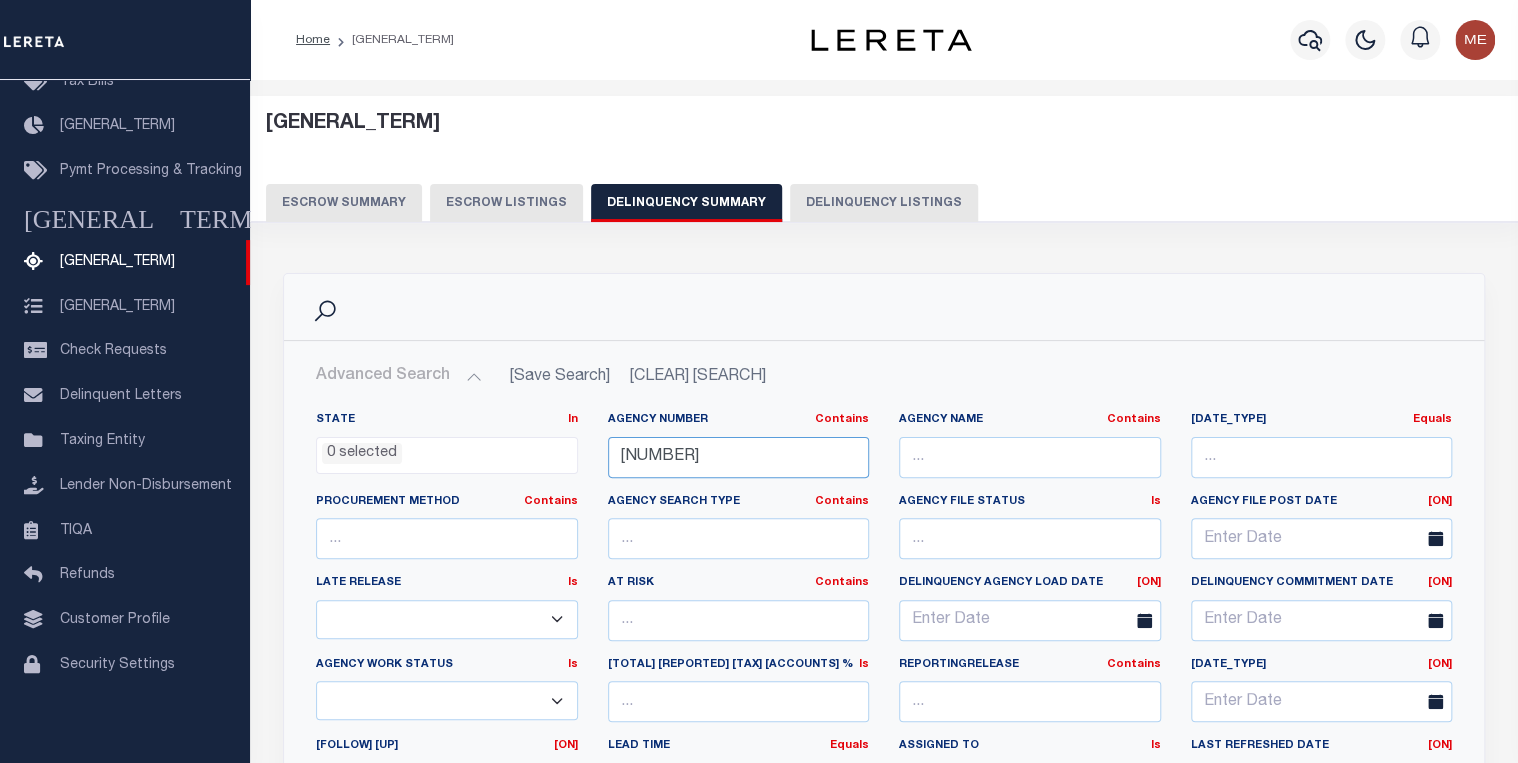 click on "[NUMBER]" at bounding box center (739, 457) 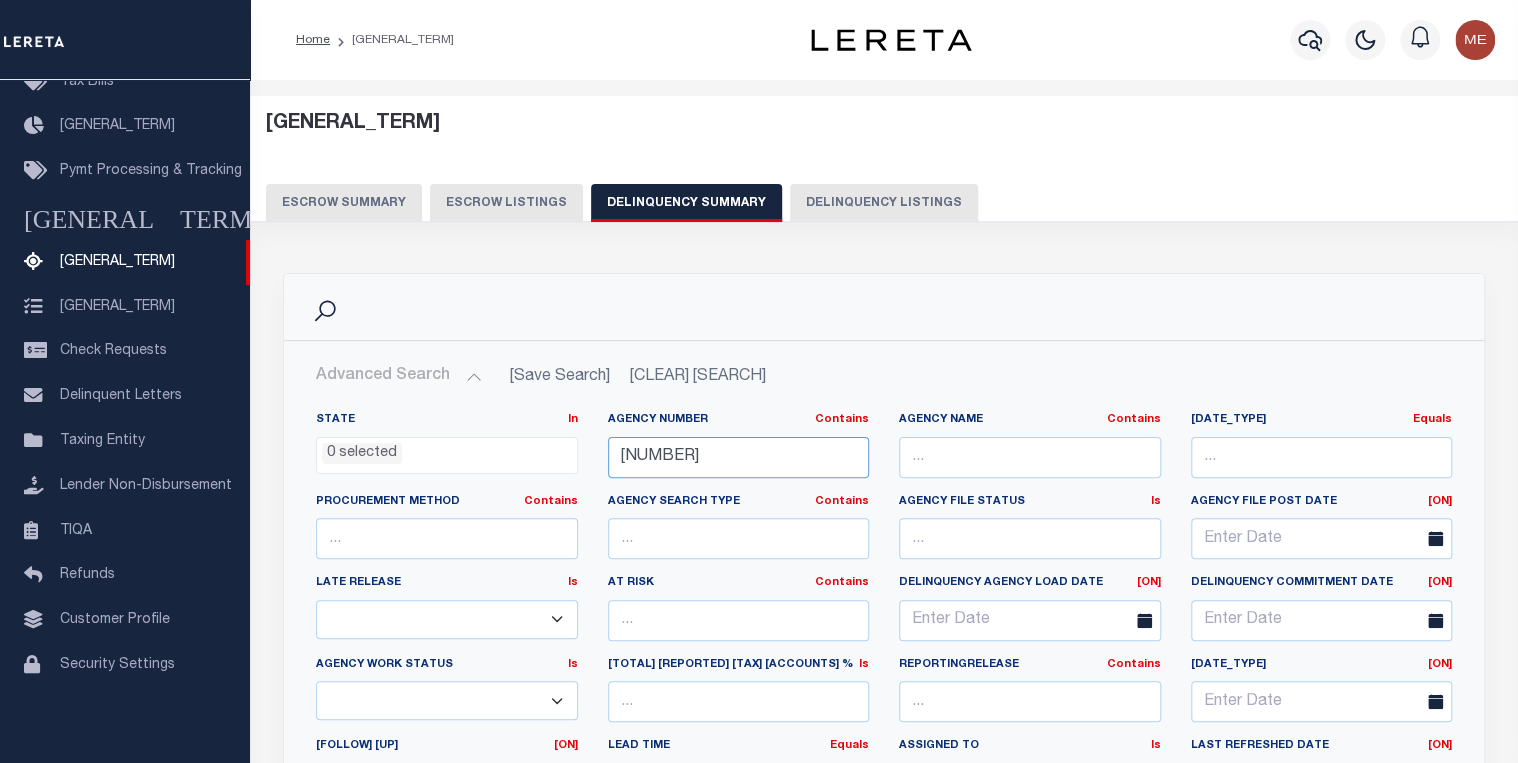 click on "[NUMBER]" at bounding box center (739, 457) 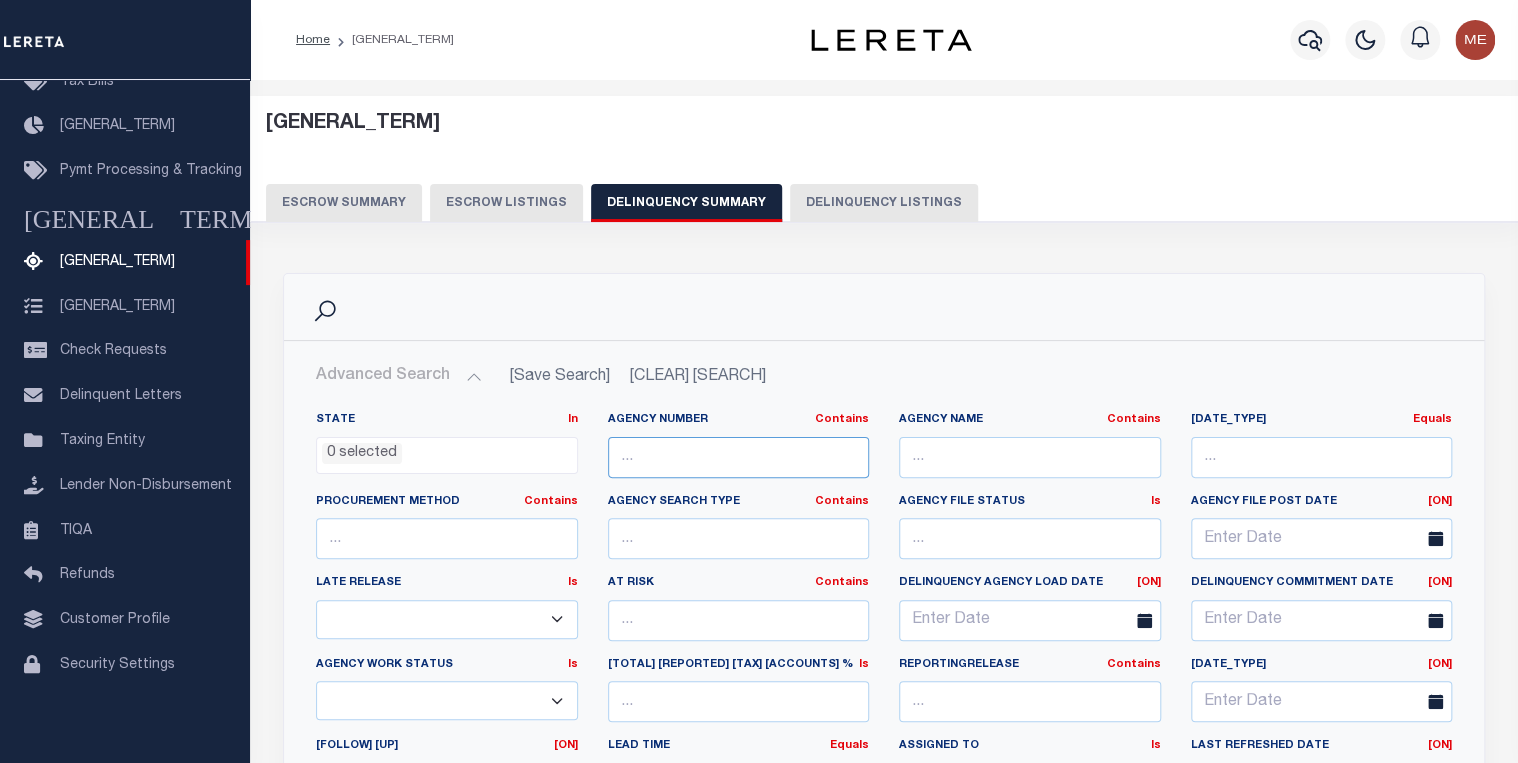scroll, scrollTop: 320, scrollLeft: 0, axis: vertical 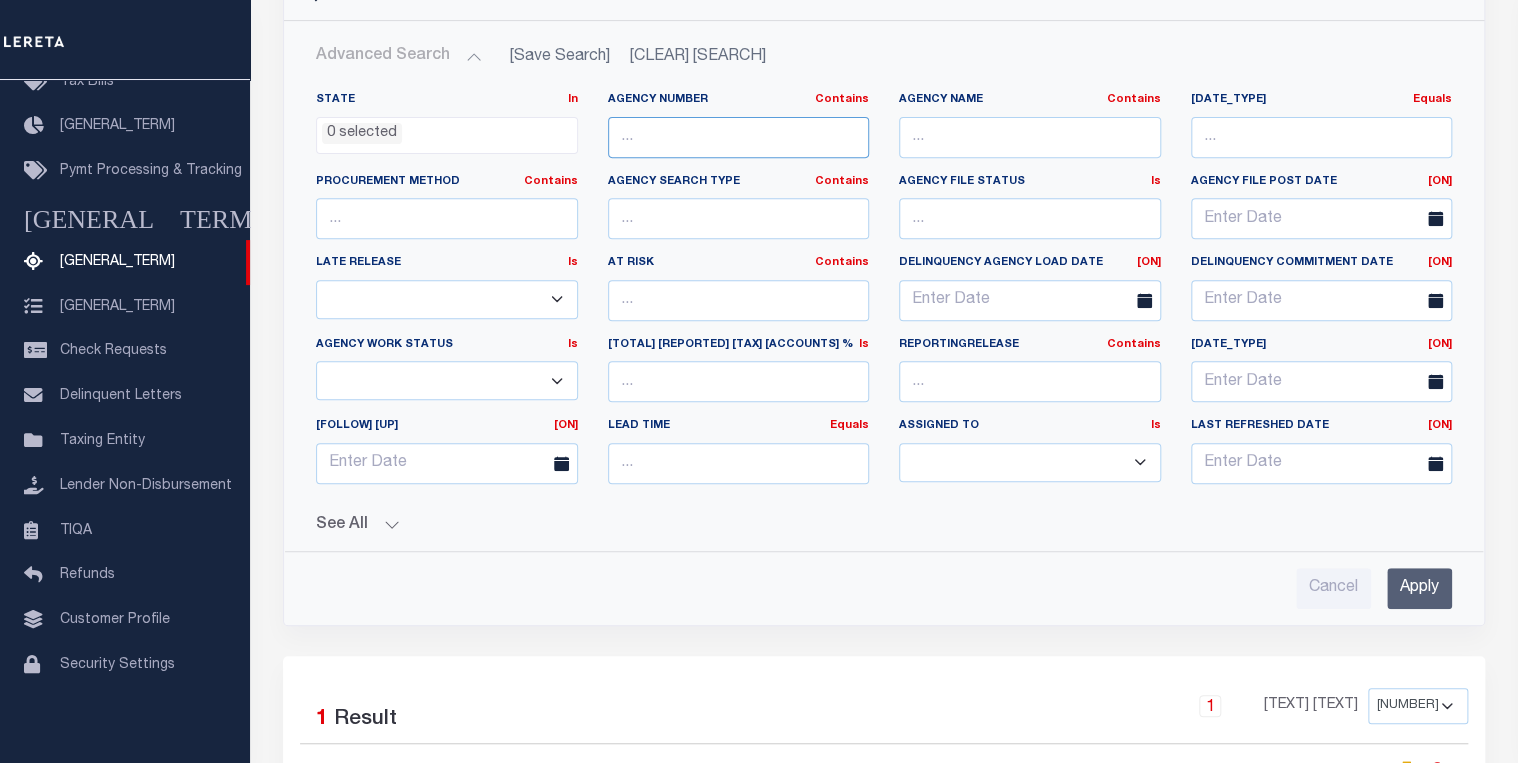 type 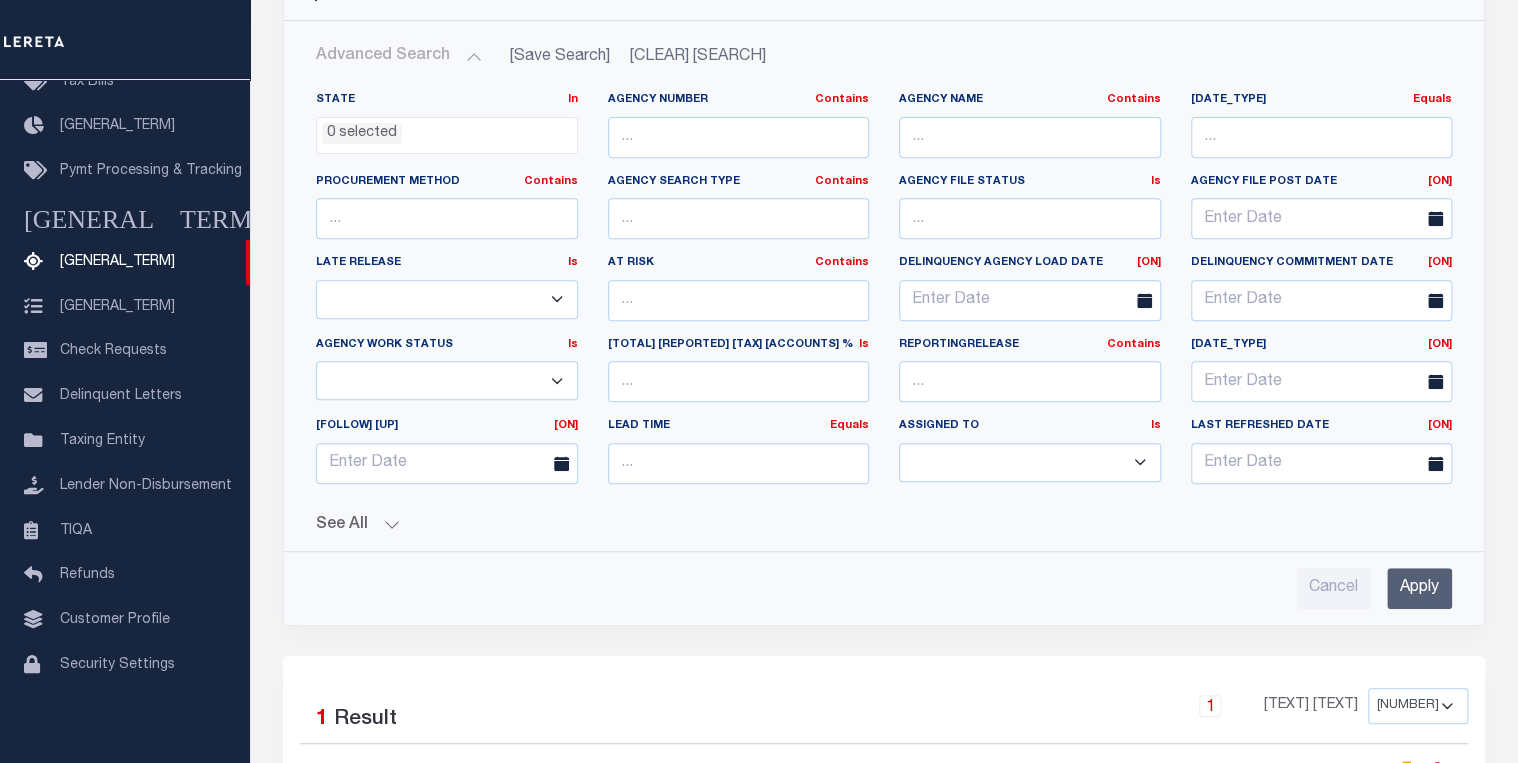 click on "See All" at bounding box center (884, 525) 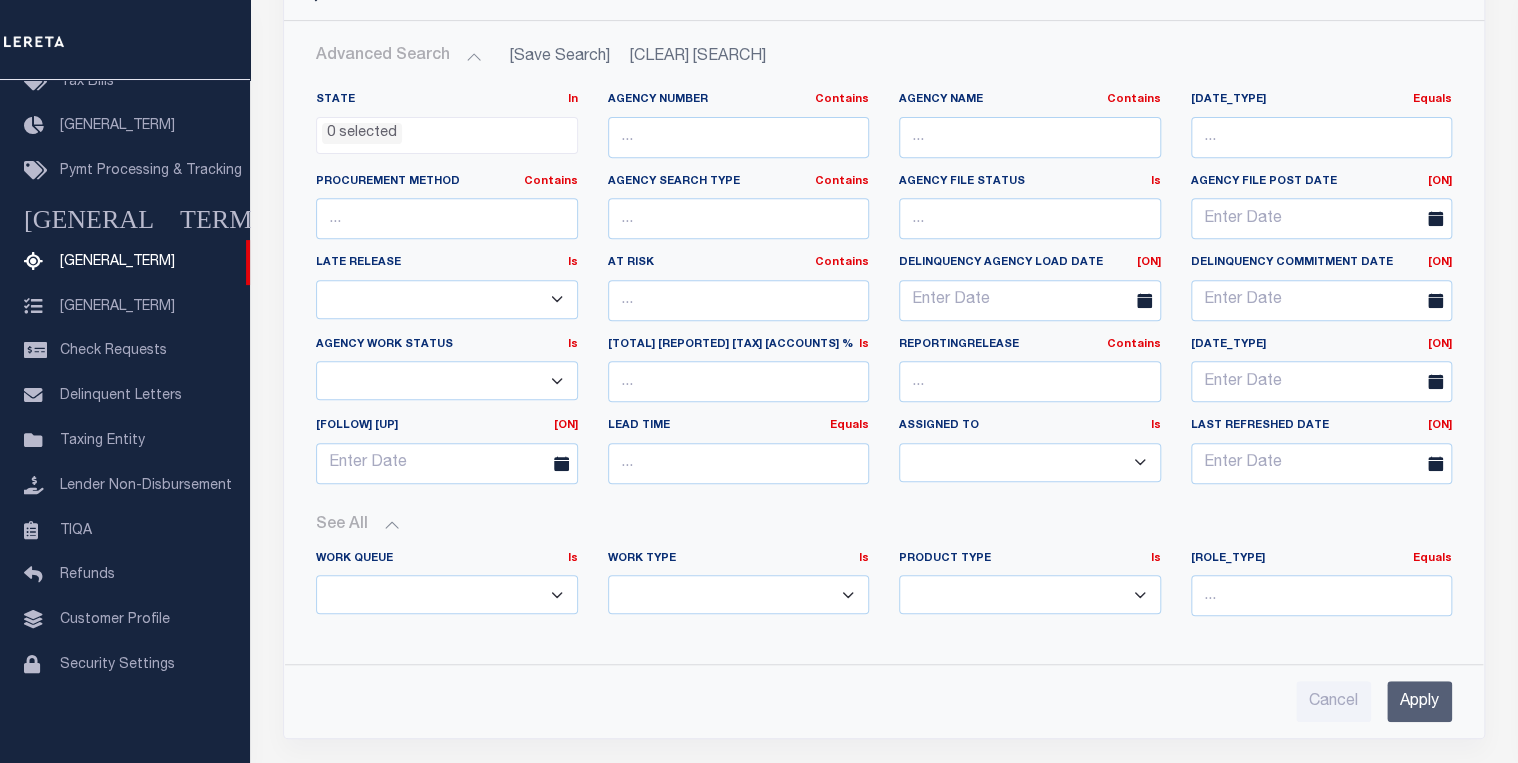 click on "Apply" at bounding box center [1419, 701] 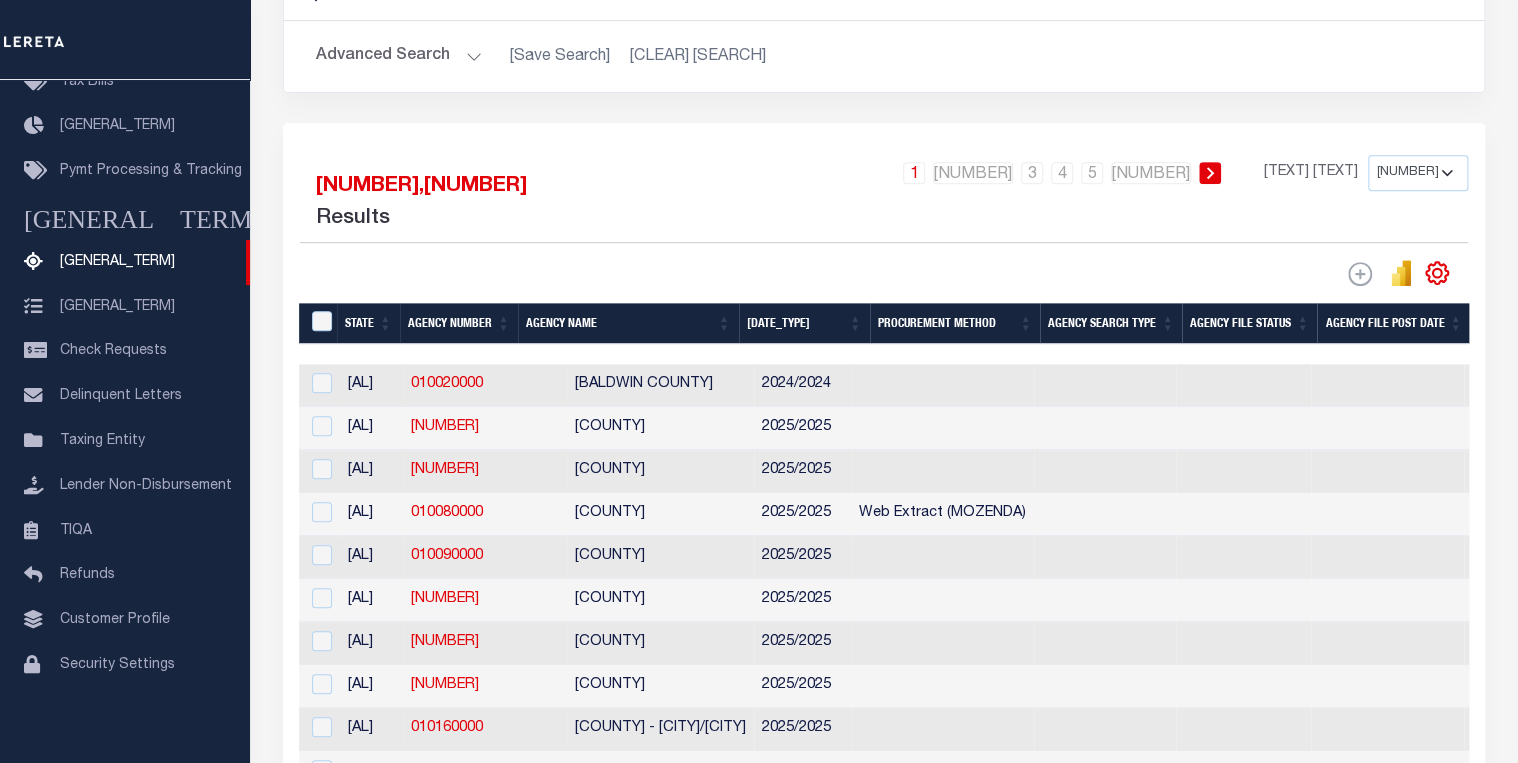scroll, scrollTop: 0, scrollLeft: 80, axis: horizontal 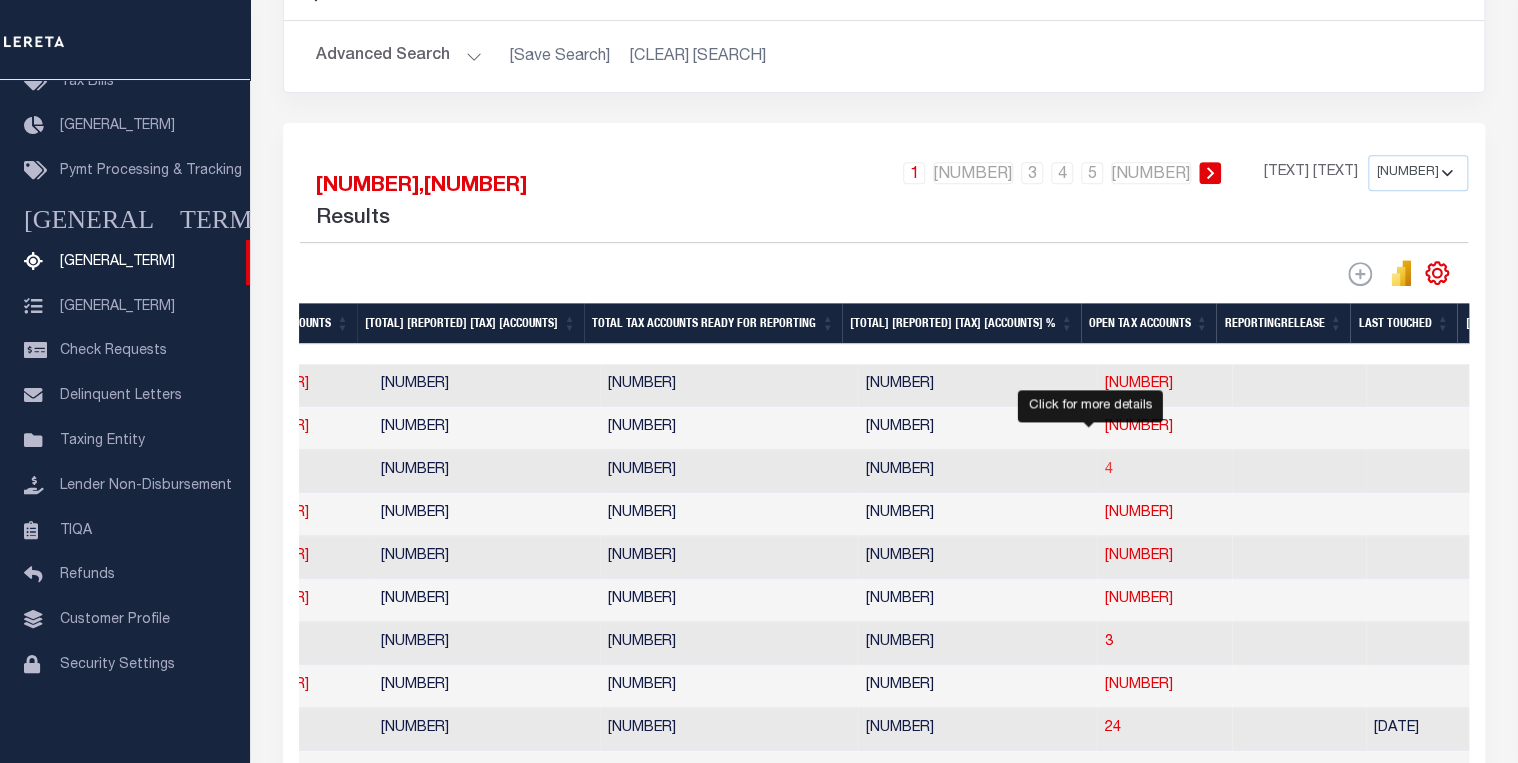click on "4" at bounding box center [1109, 470] 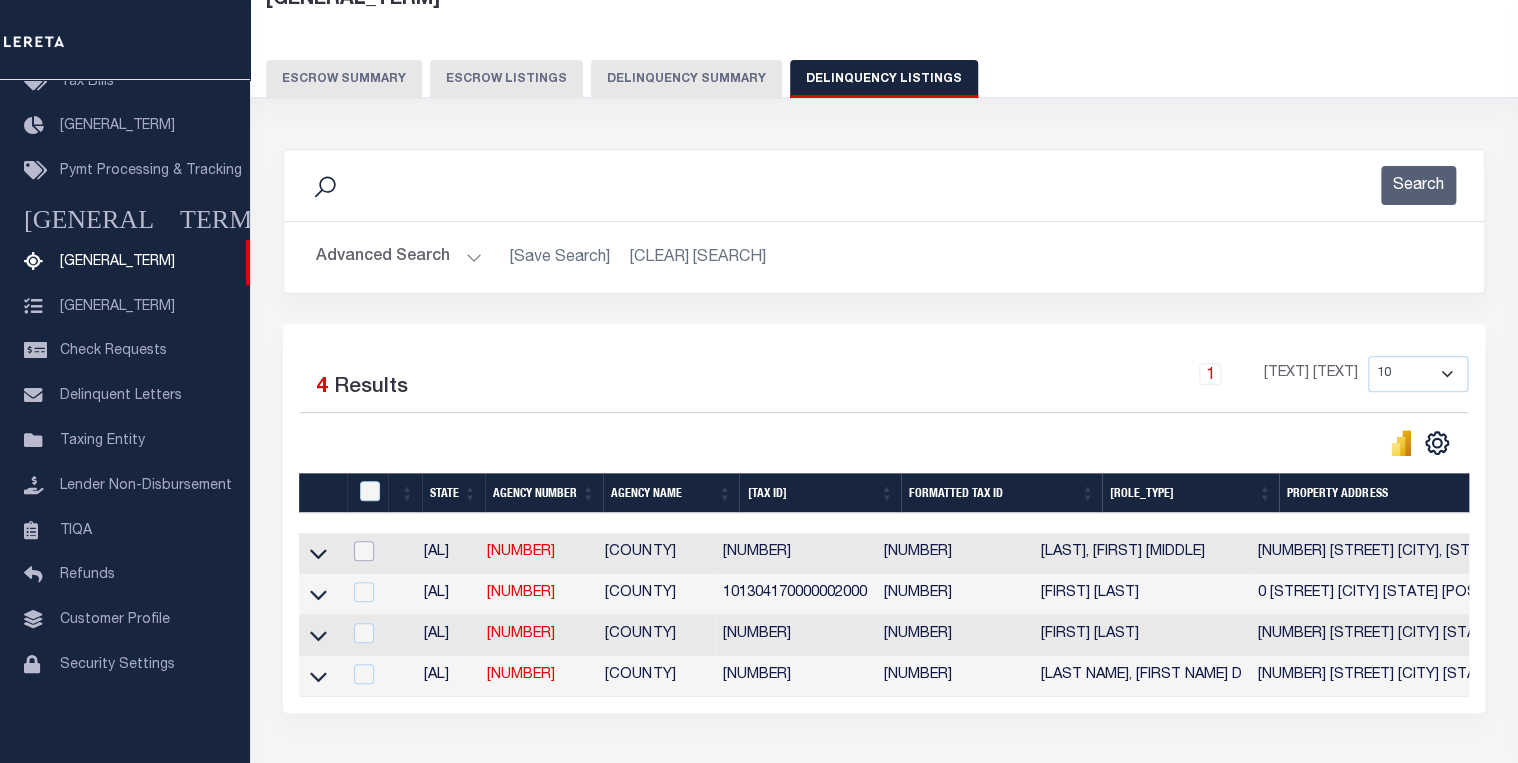 click at bounding box center (364, 551) 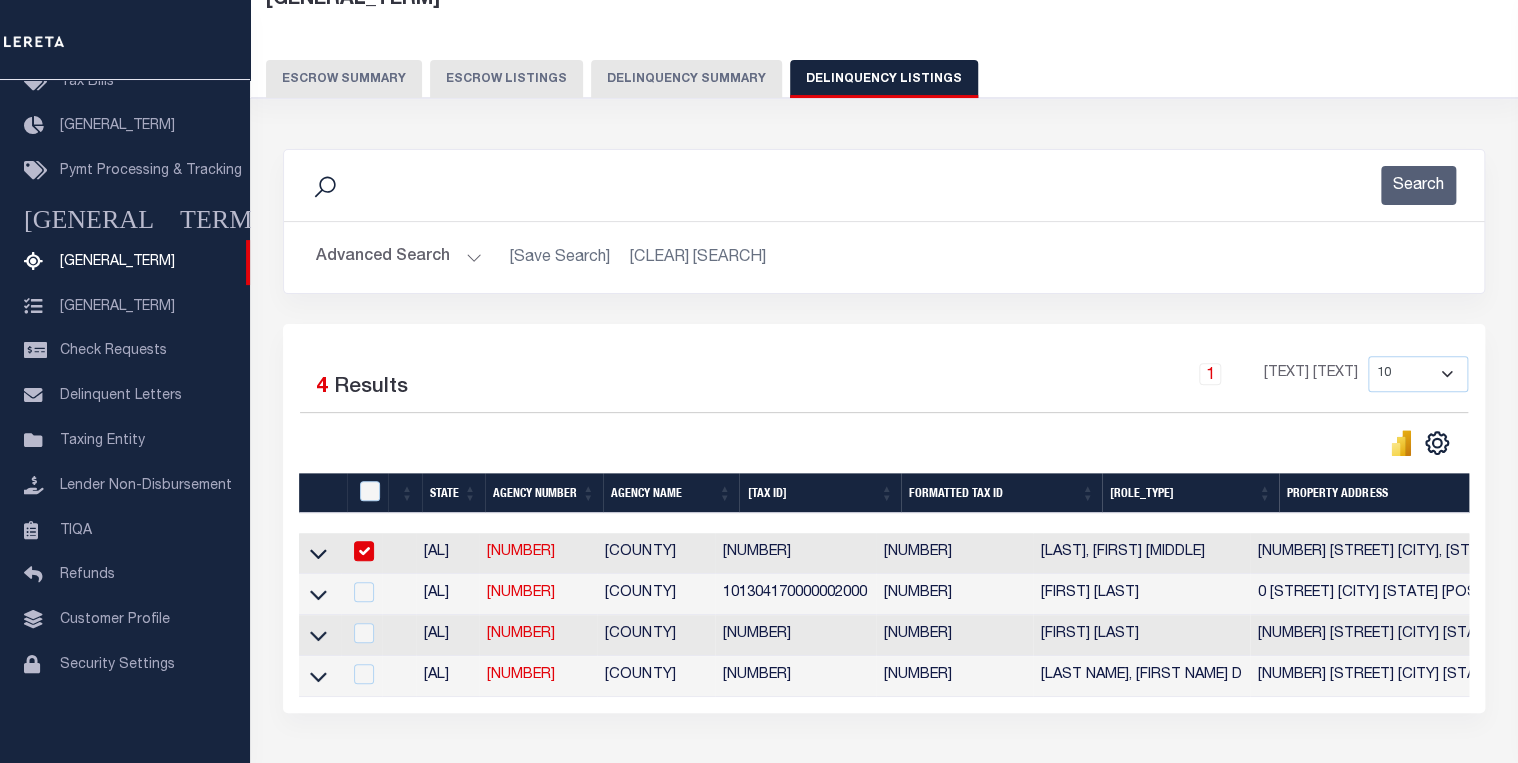 checkbox on "true" 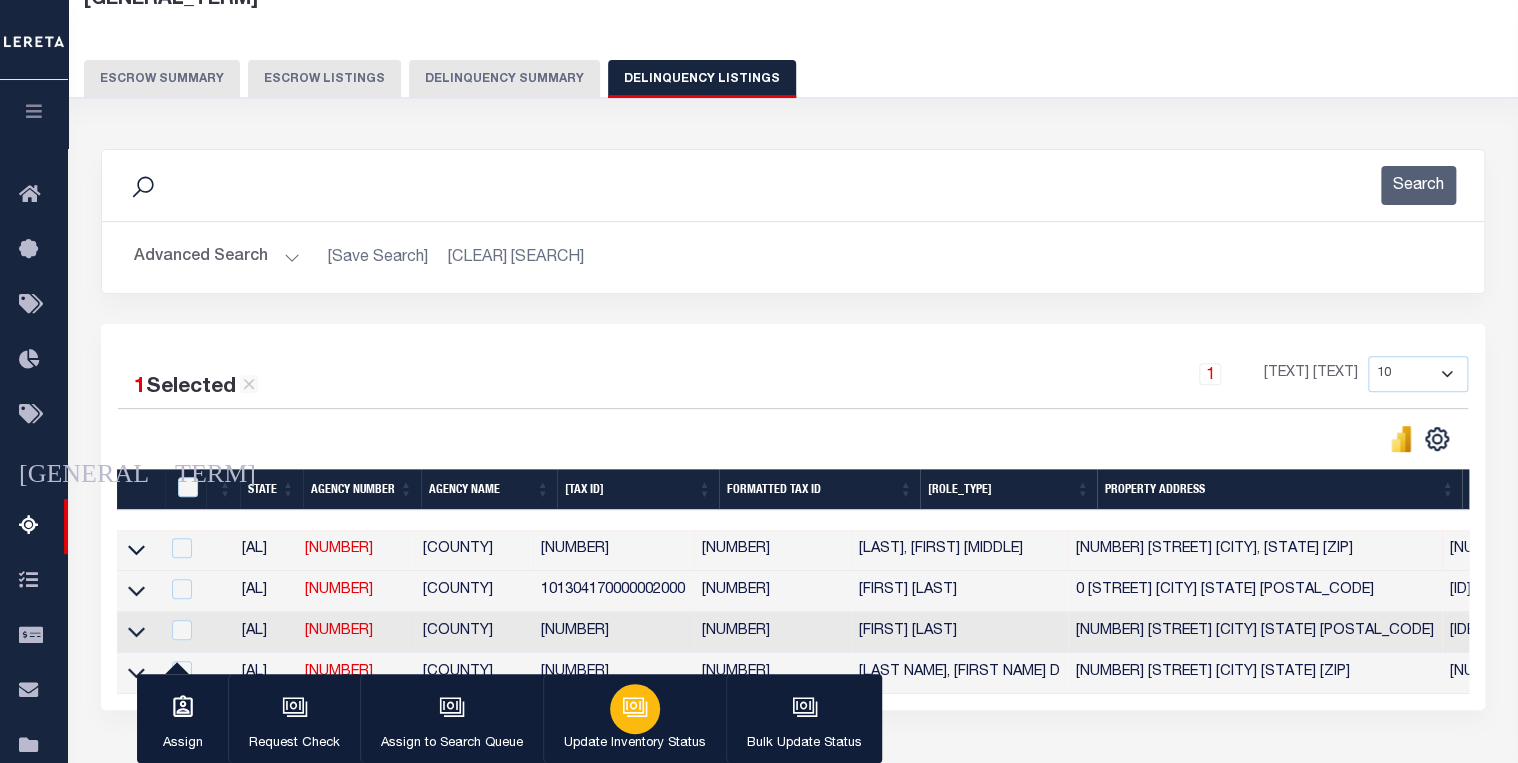 click on "Update Inventory Status" at bounding box center (634, 719) 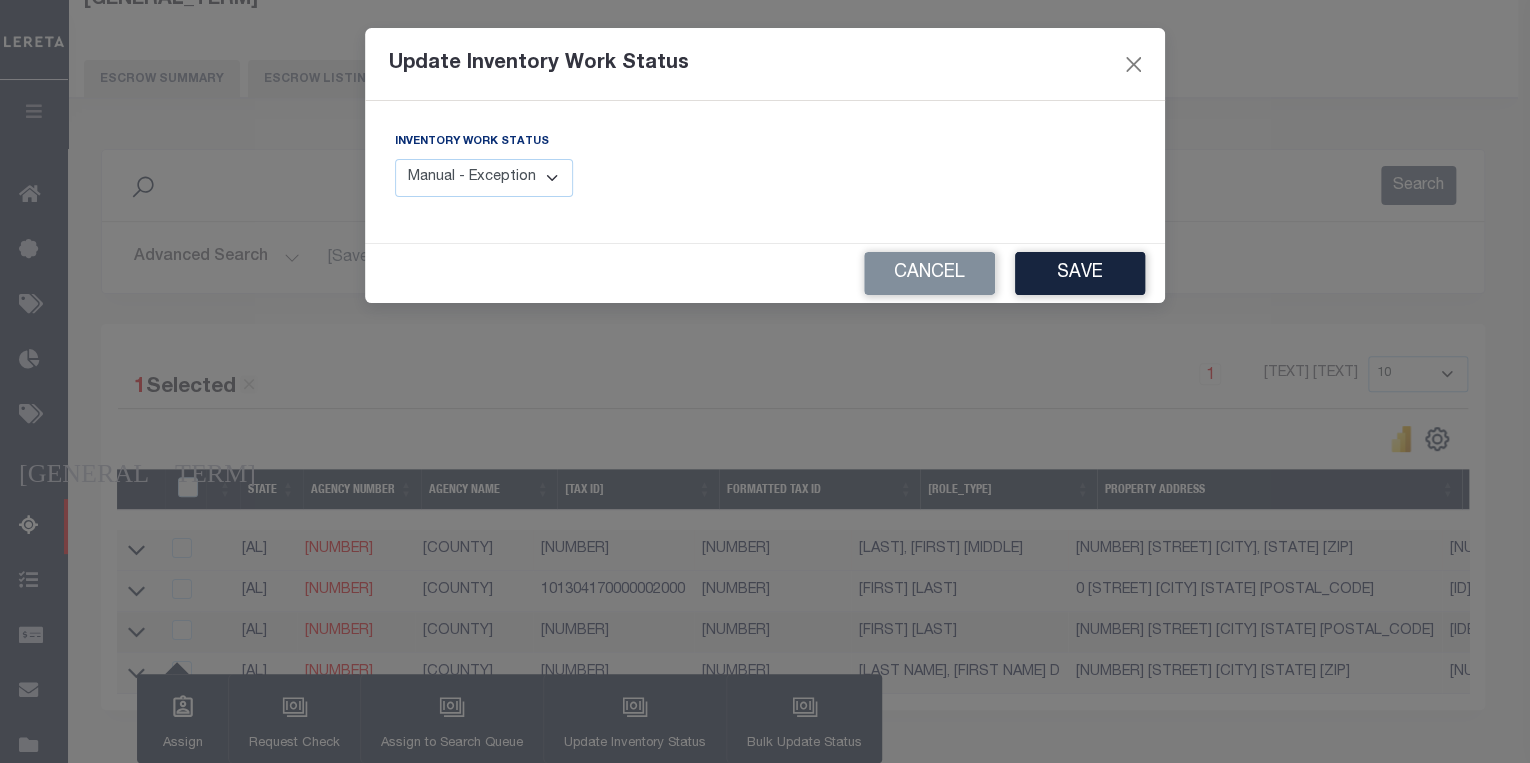 click on "Manual - Exception
Pended - Awaiting Search
Late Add Exception
Completed" at bounding box center [484, 178] 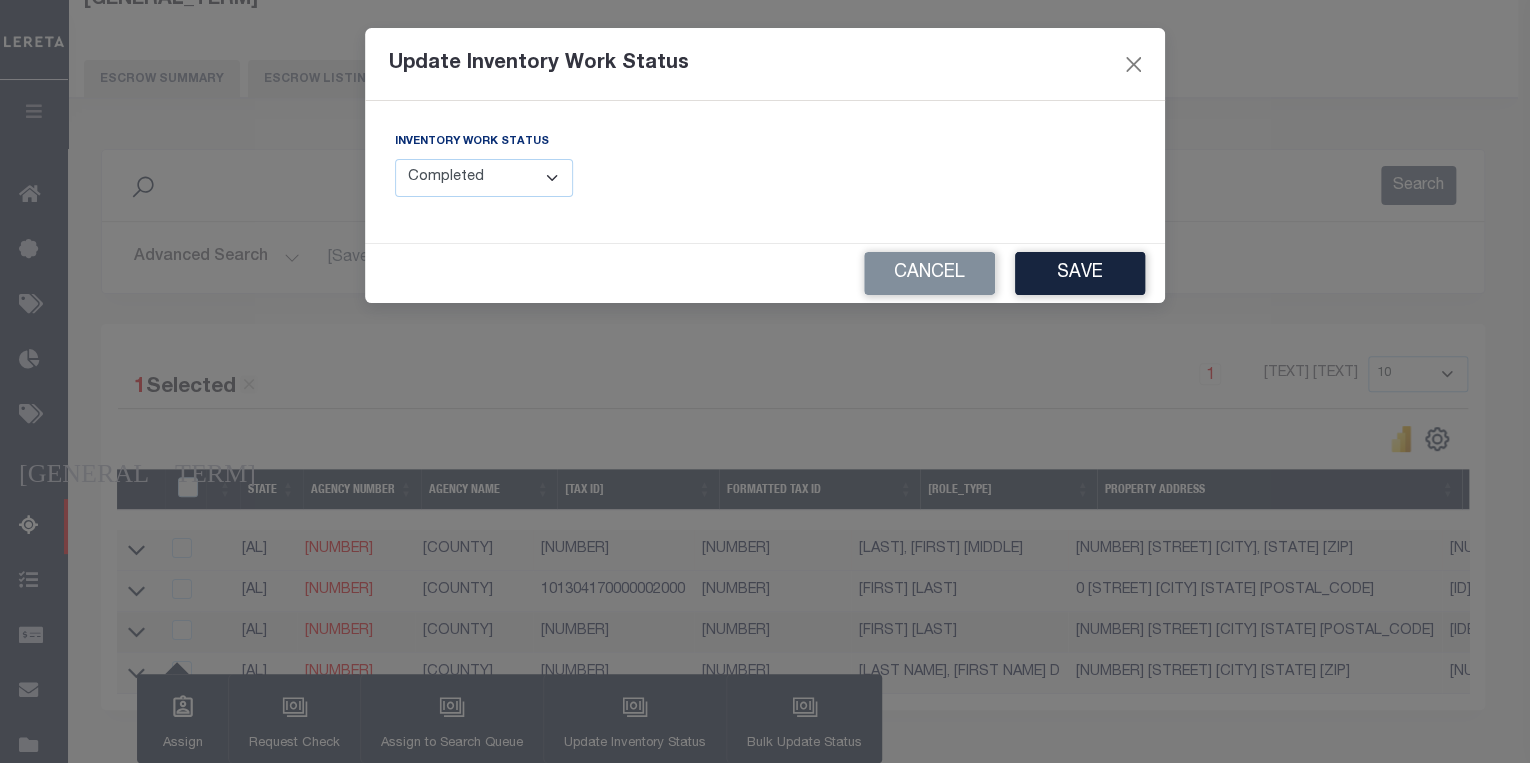 click on "Manual - Exception
Pended - Awaiting Search
Late Add Exception
Completed" at bounding box center (484, 178) 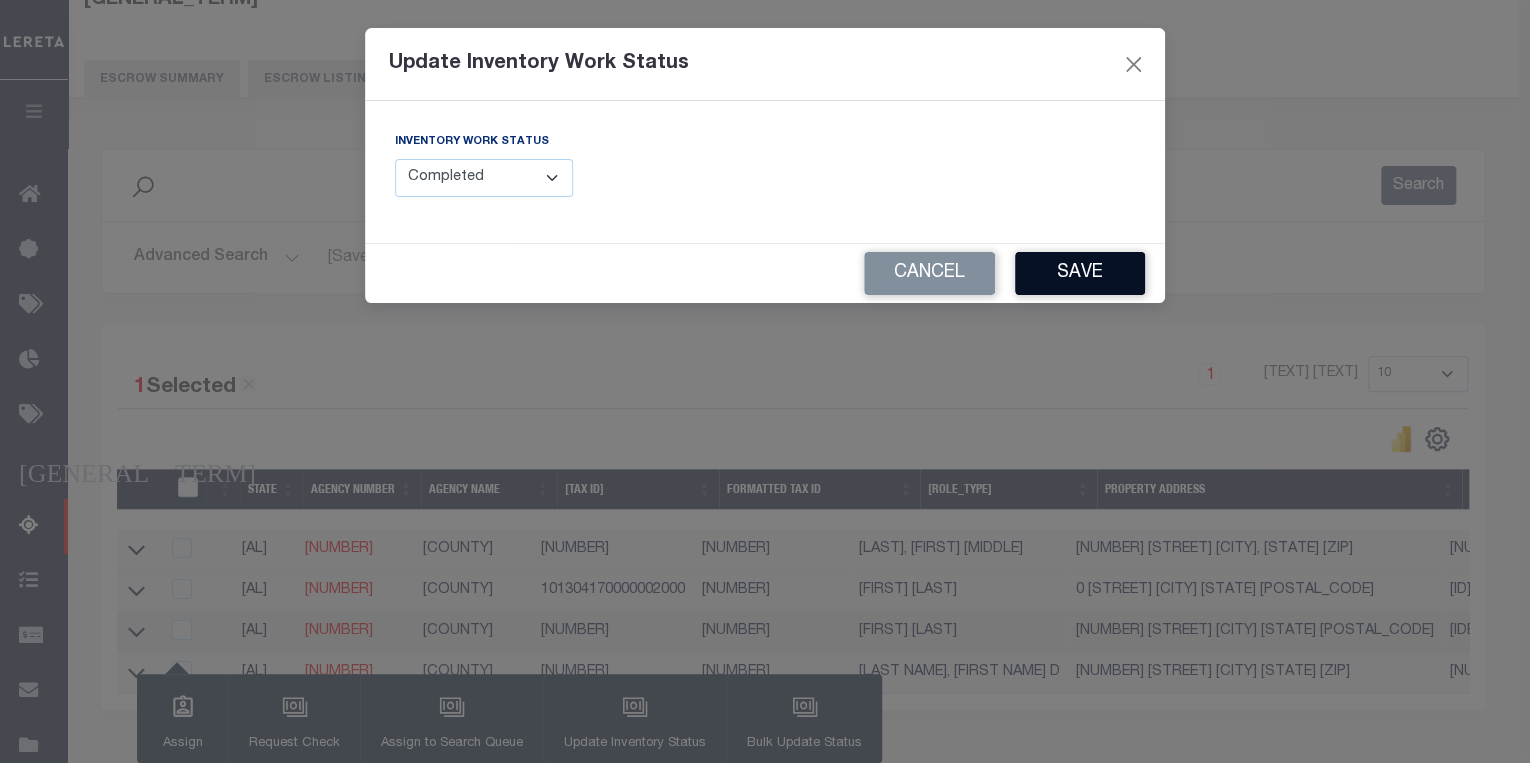 click on "Save" at bounding box center (1080, 273) 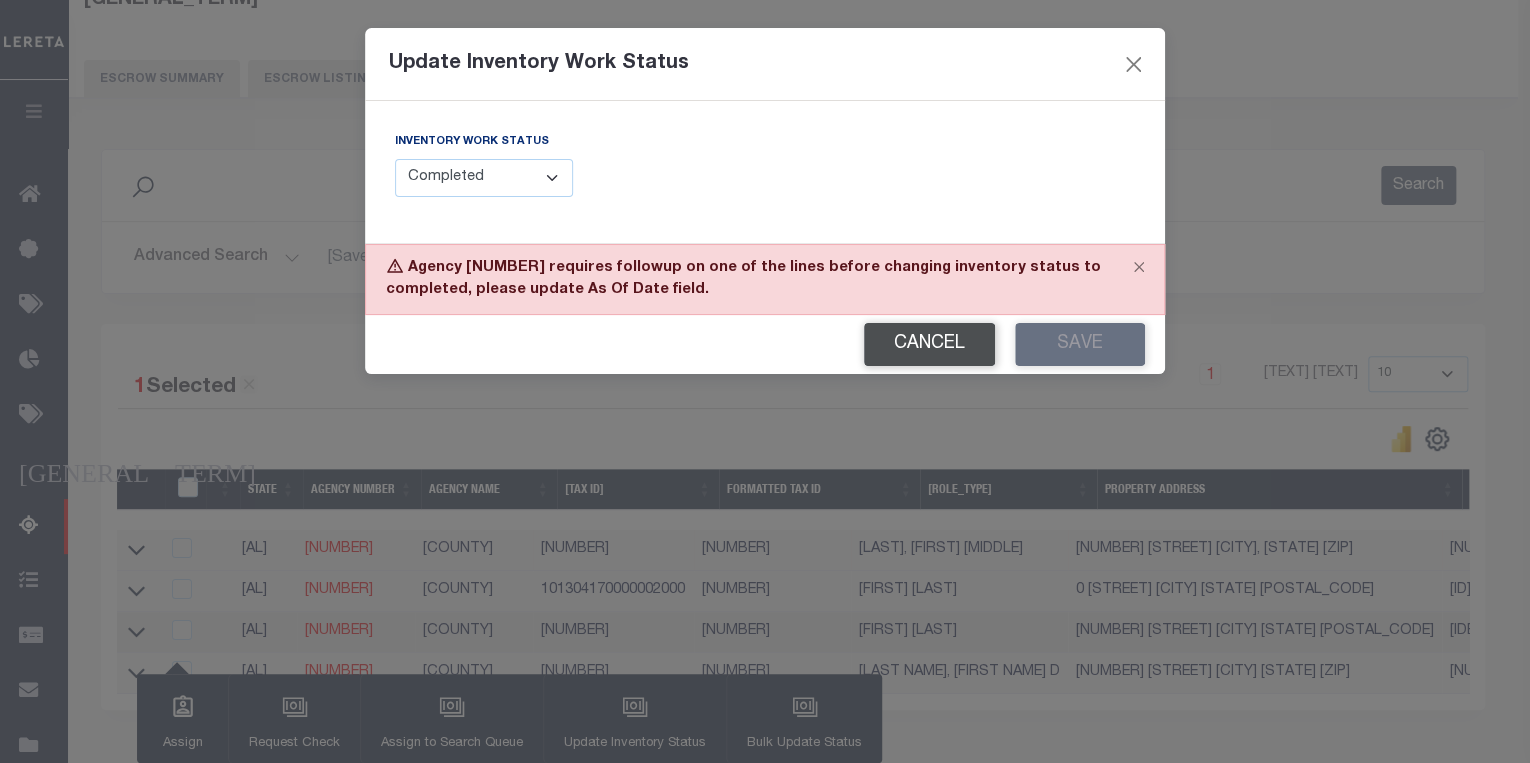 click on "Cancel" at bounding box center (929, 344) 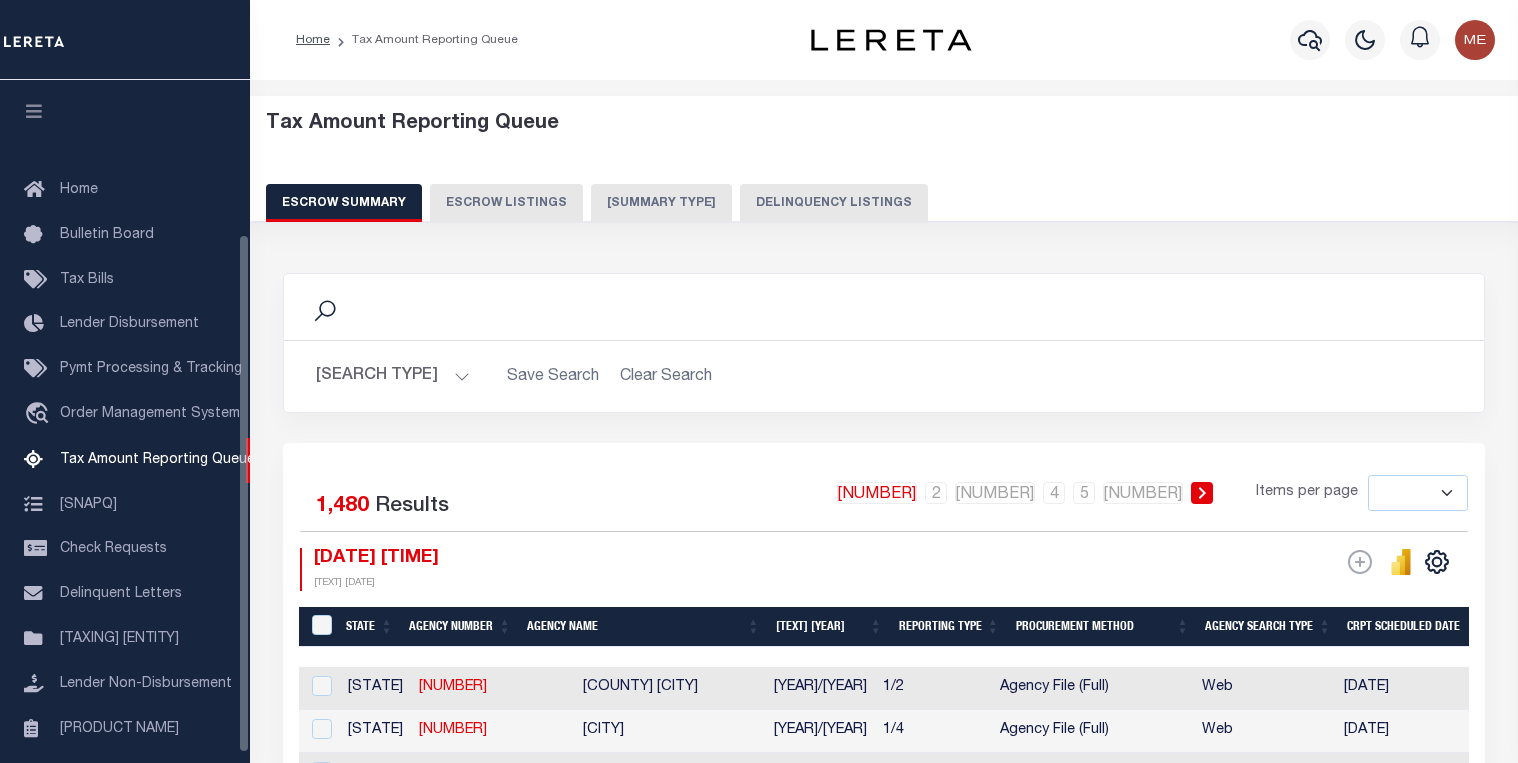 click on "[SUMMARY TYPE]" at bounding box center (661, 203) 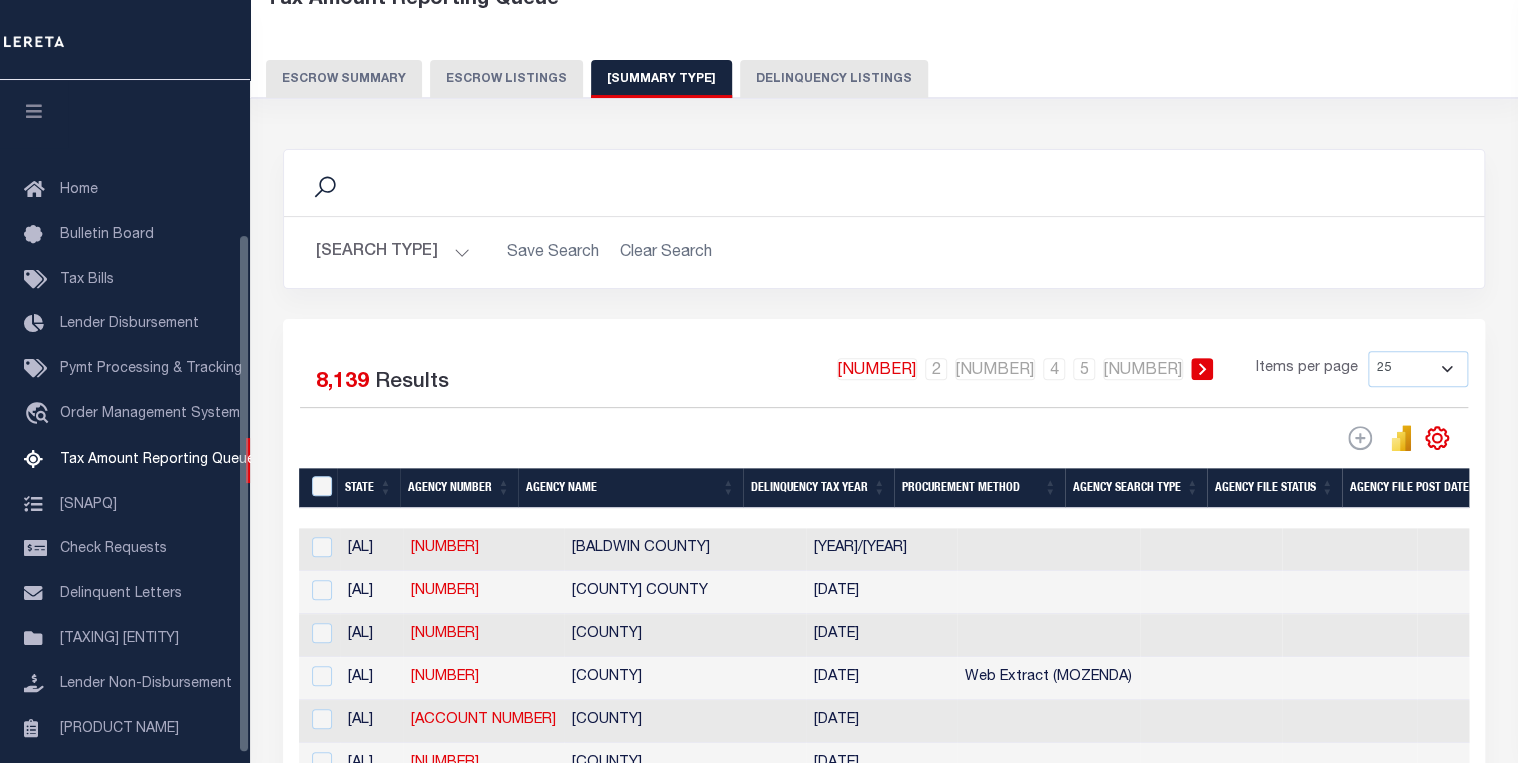 scroll, scrollTop: 124, scrollLeft: 0, axis: vertical 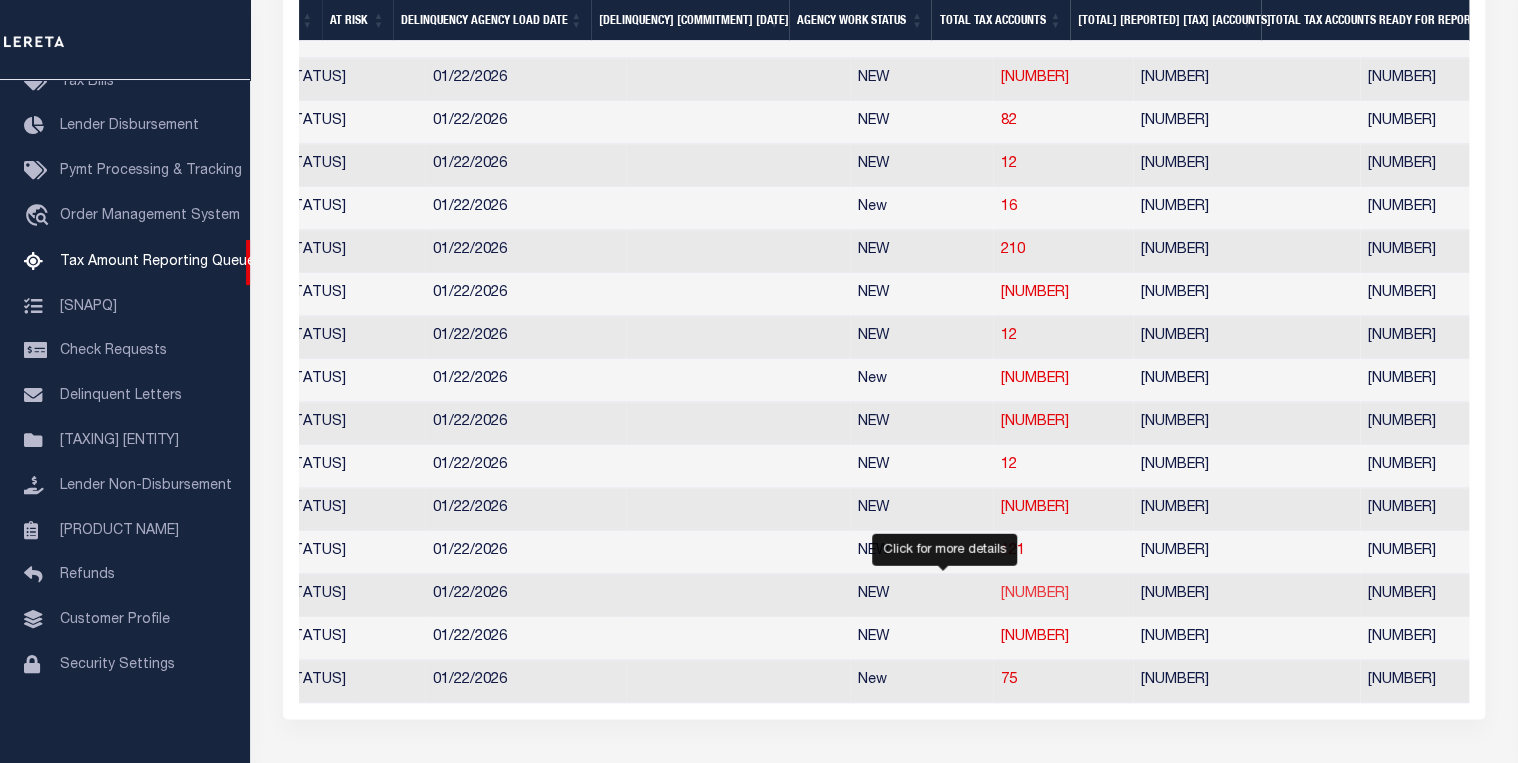 click on "[NUMBER]" at bounding box center (1035, 594) 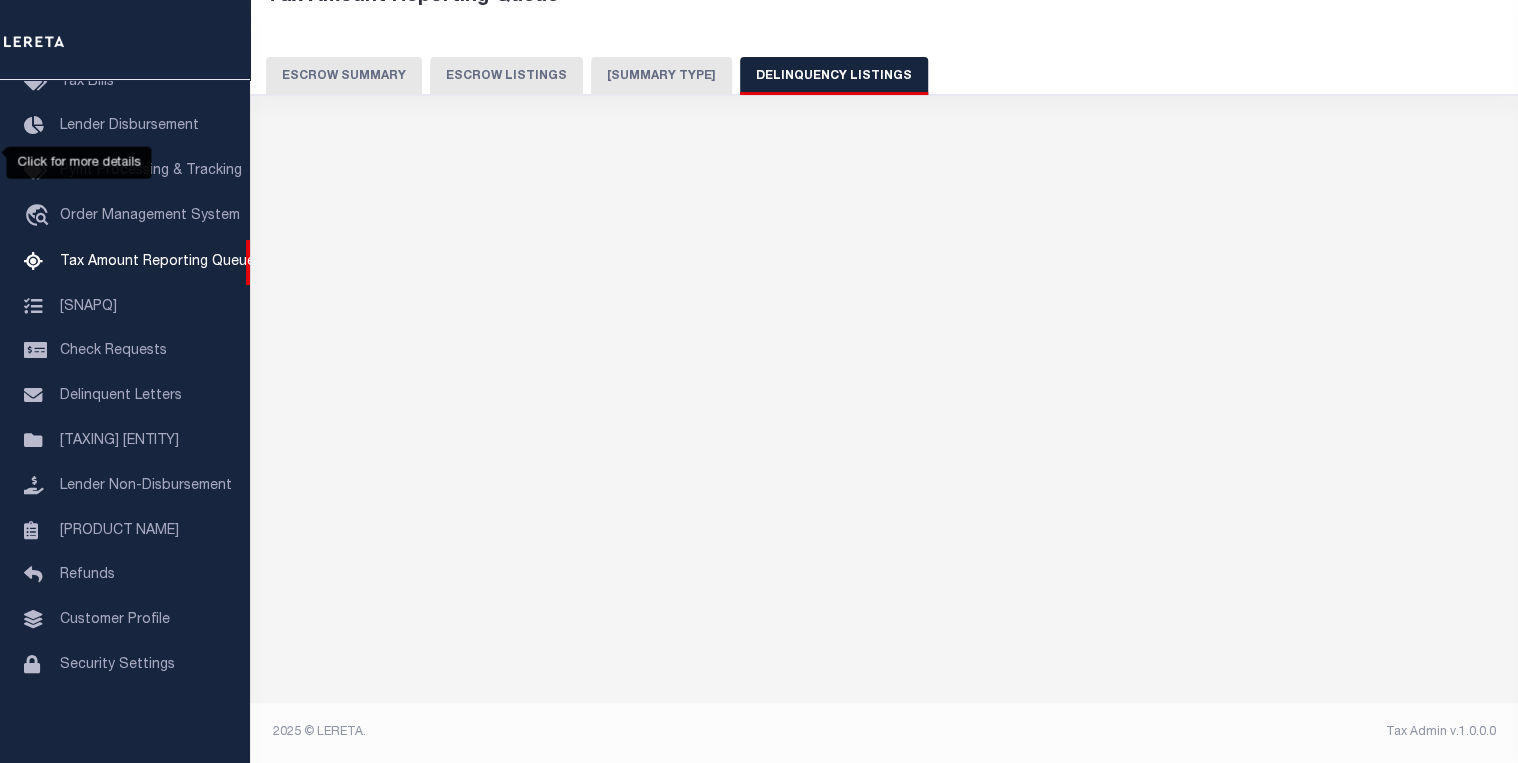 scroll, scrollTop: 124, scrollLeft: 0, axis: vertical 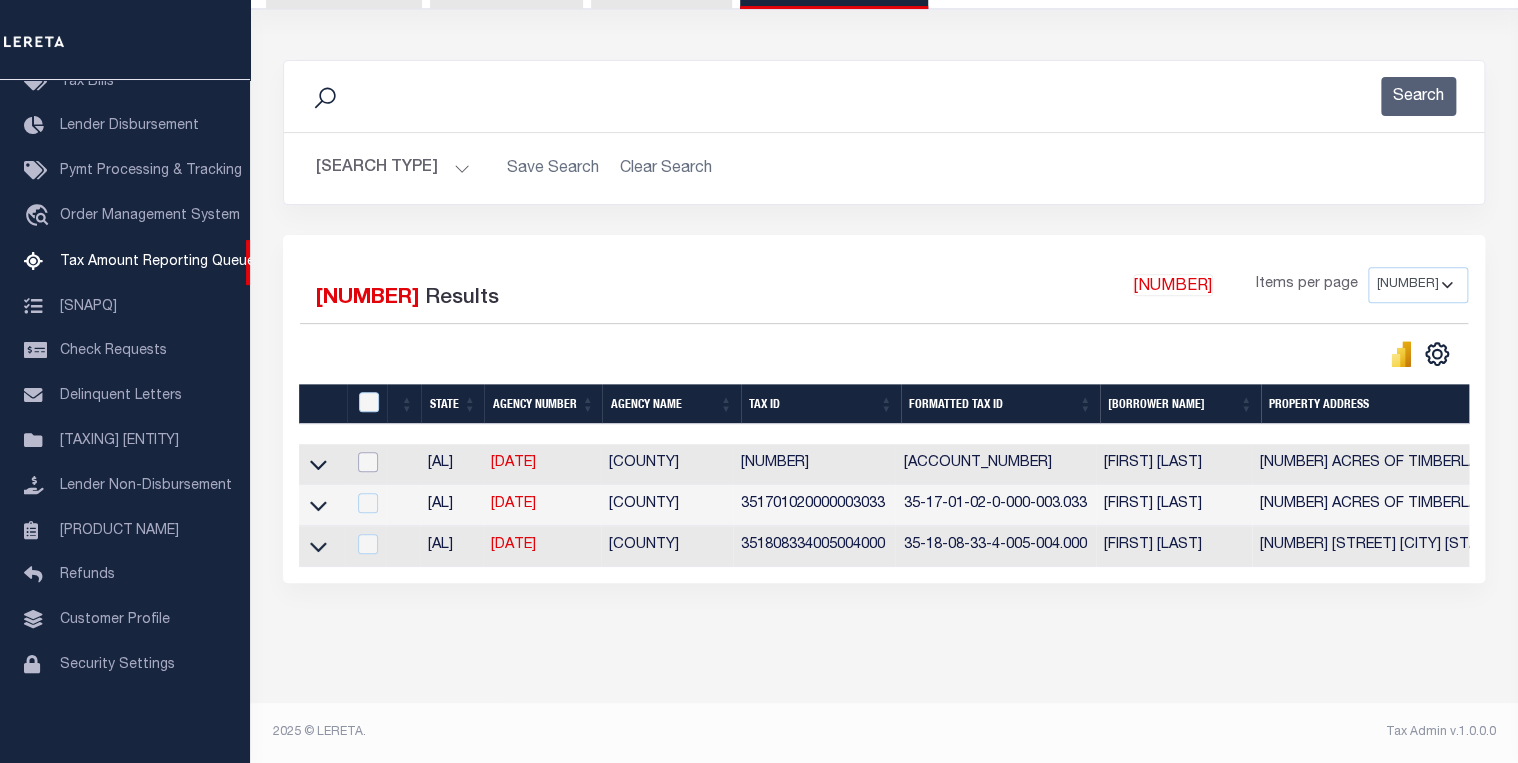 click at bounding box center [368, 462] 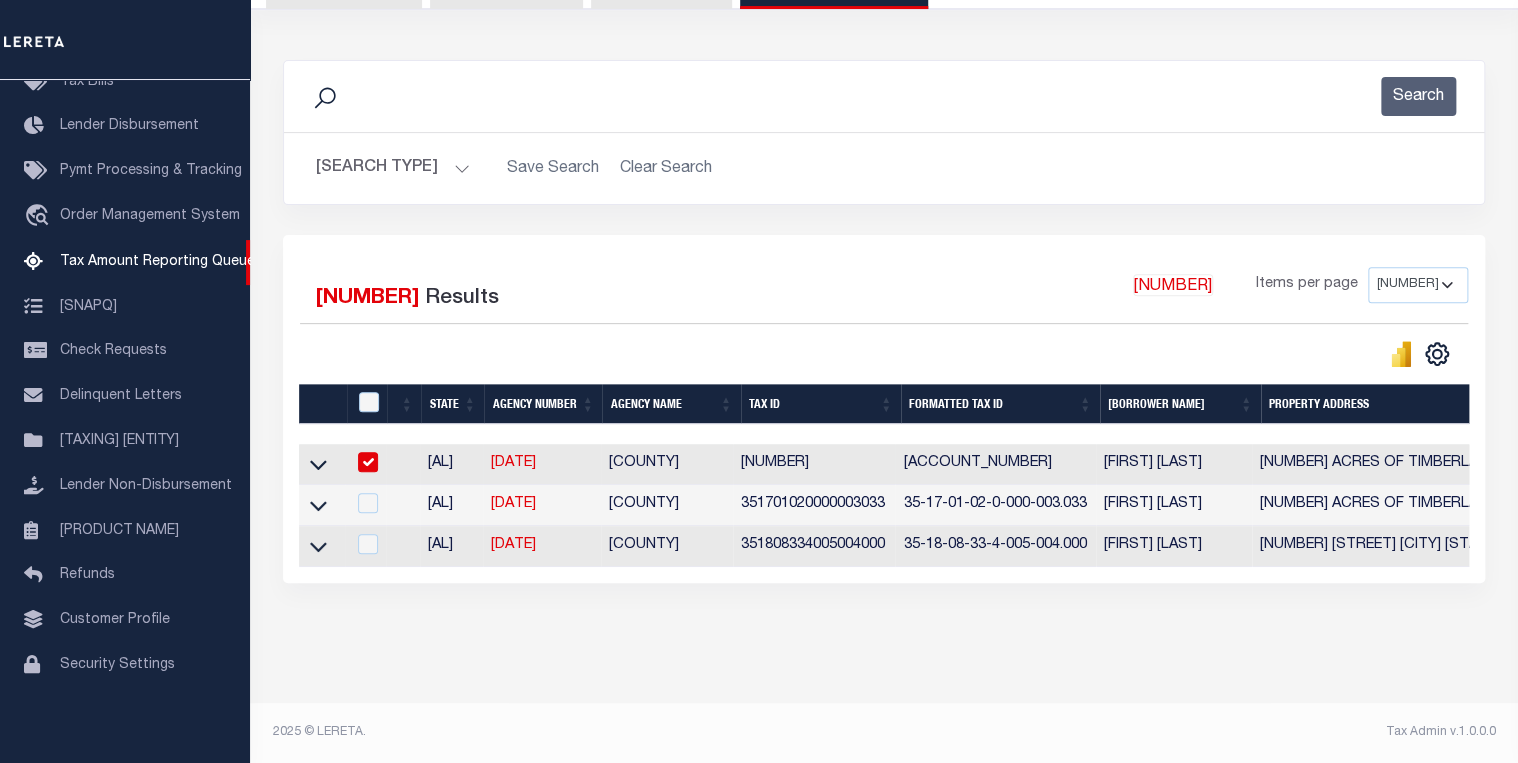 checkbox on "true" 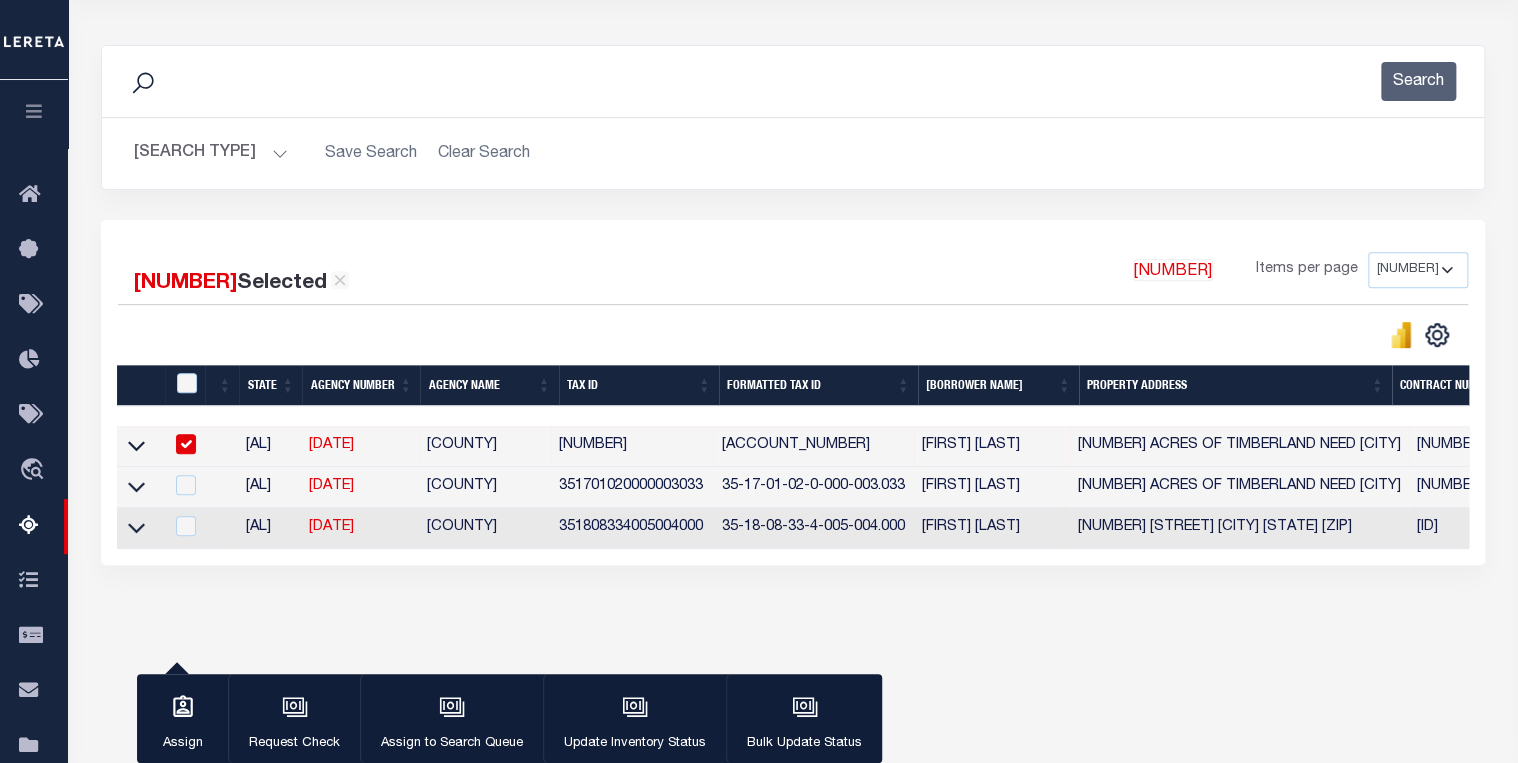scroll, scrollTop: 224, scrollLeft: 0, axis: vertical 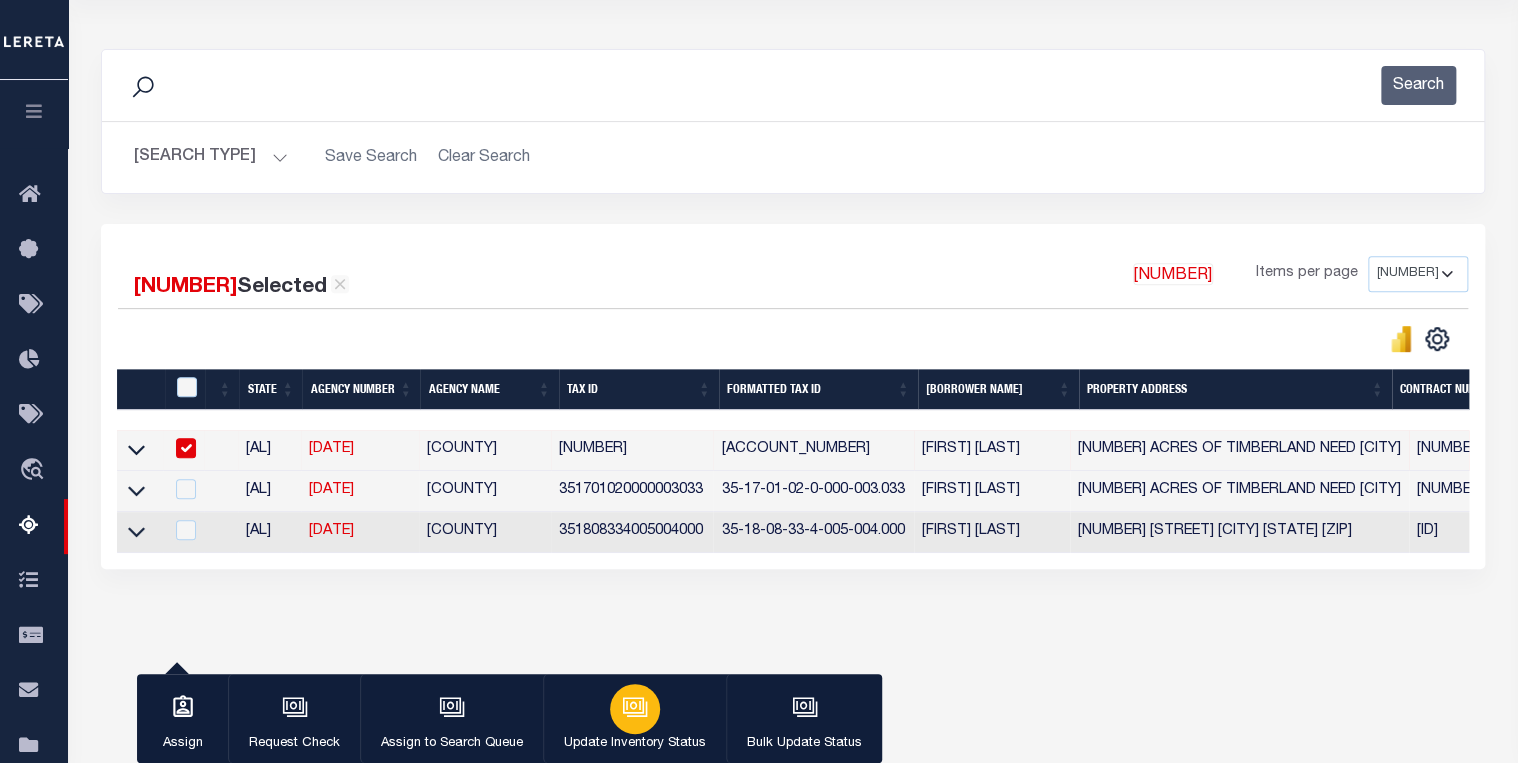 click at bounding box center [635, 707] 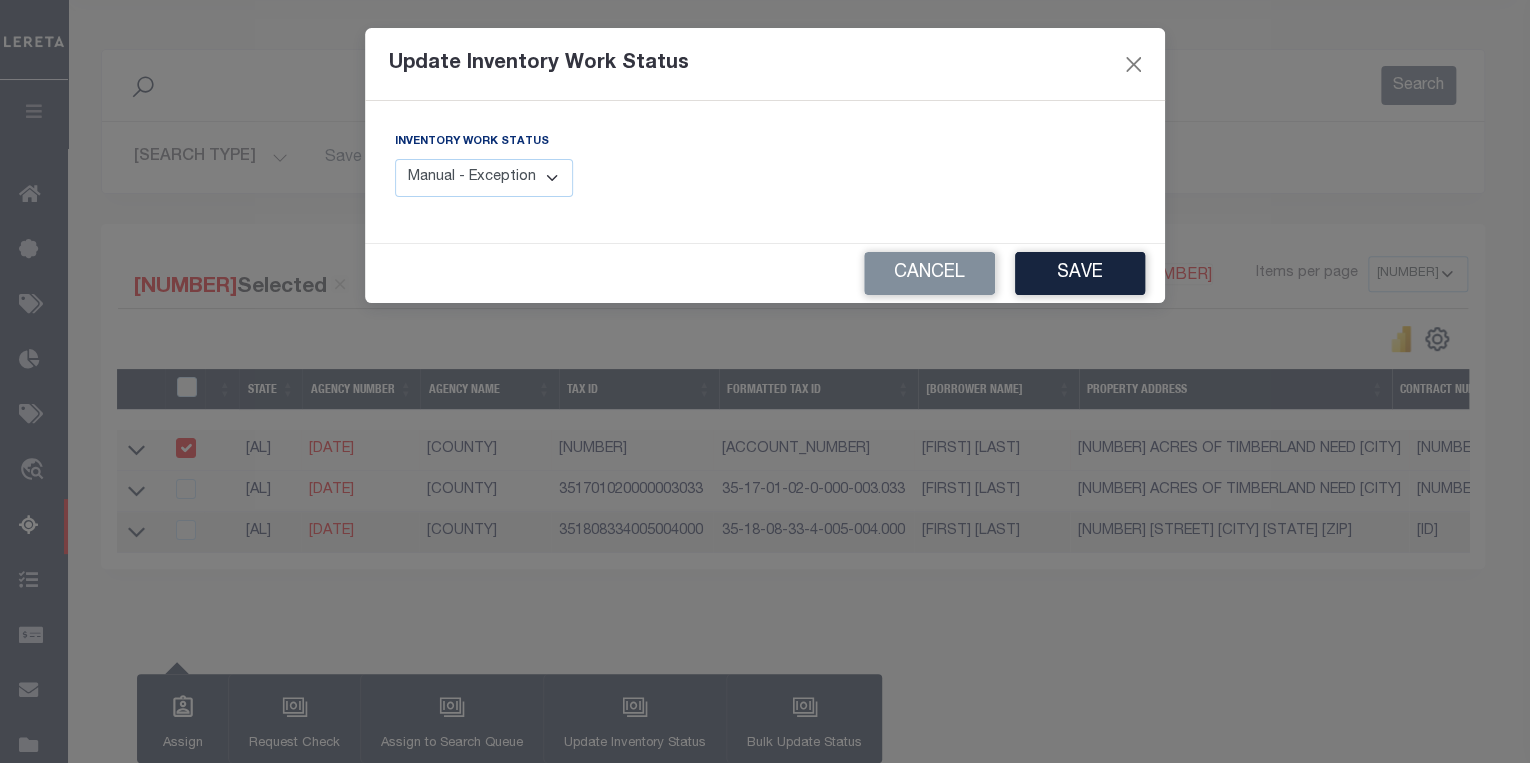 click on "Manual - Exception
Pended - Awaiting Search
Late Add Exception
Completed" at bounding box center (484, 178) 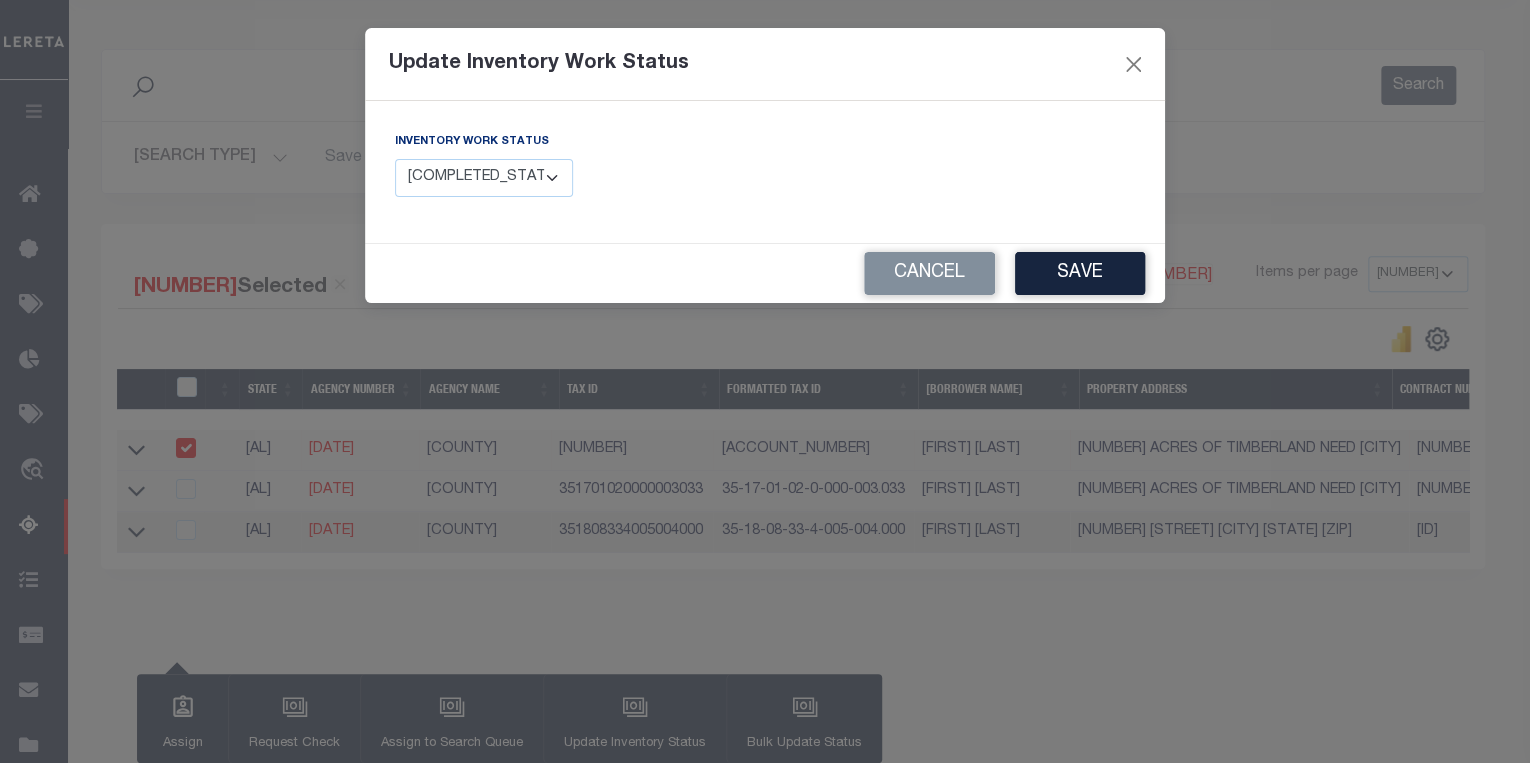 click on "Manual - Exception
Pended - Awaiting Search
Late Add Exception
Completed" at bounding box center [484, 178] 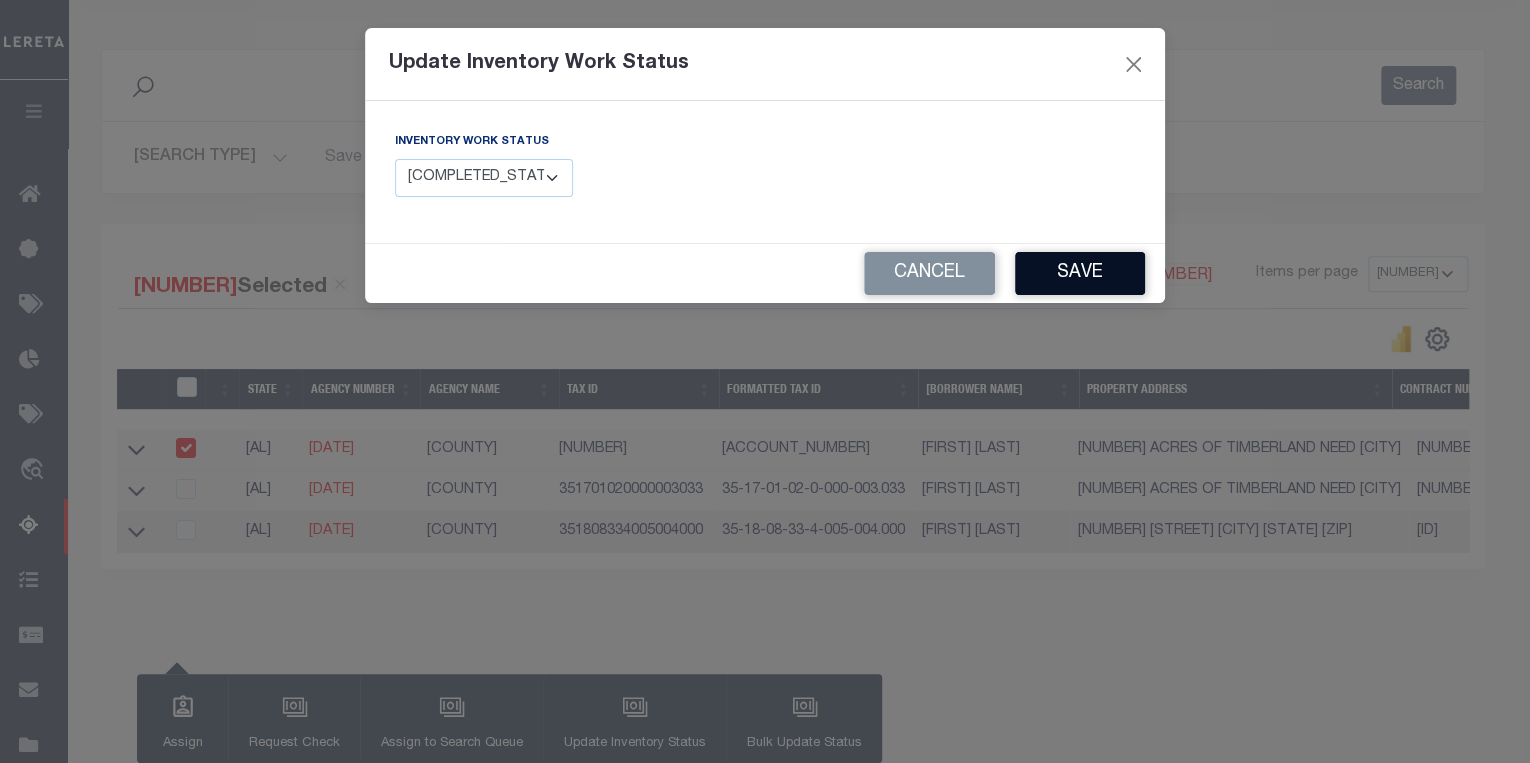 click on "Save" at bounding box center [1080, 273] 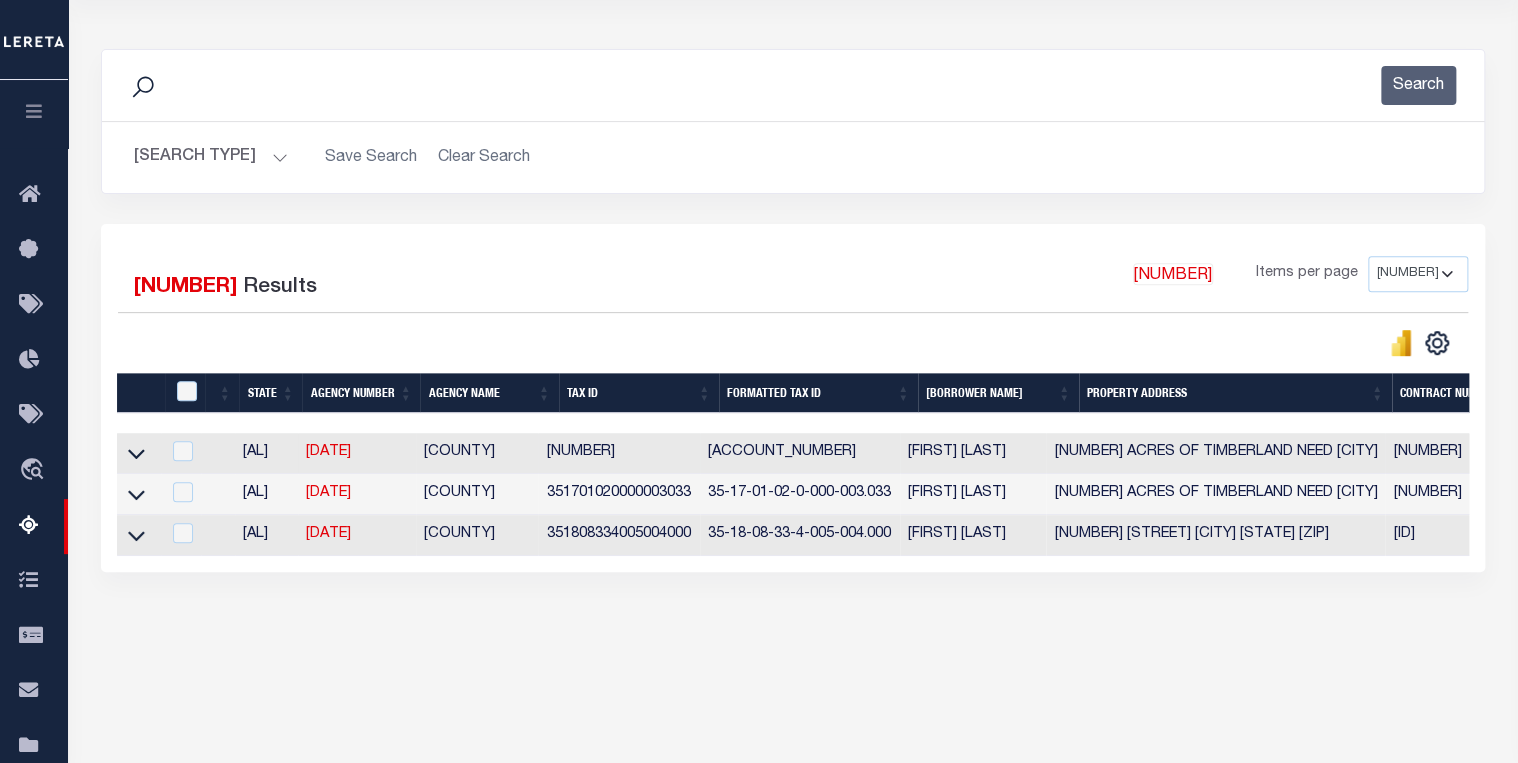 drag, startPoint x: 400, startPoint y: 453, endPoint x: 312, endPoint y: 463, distance: 88.56636 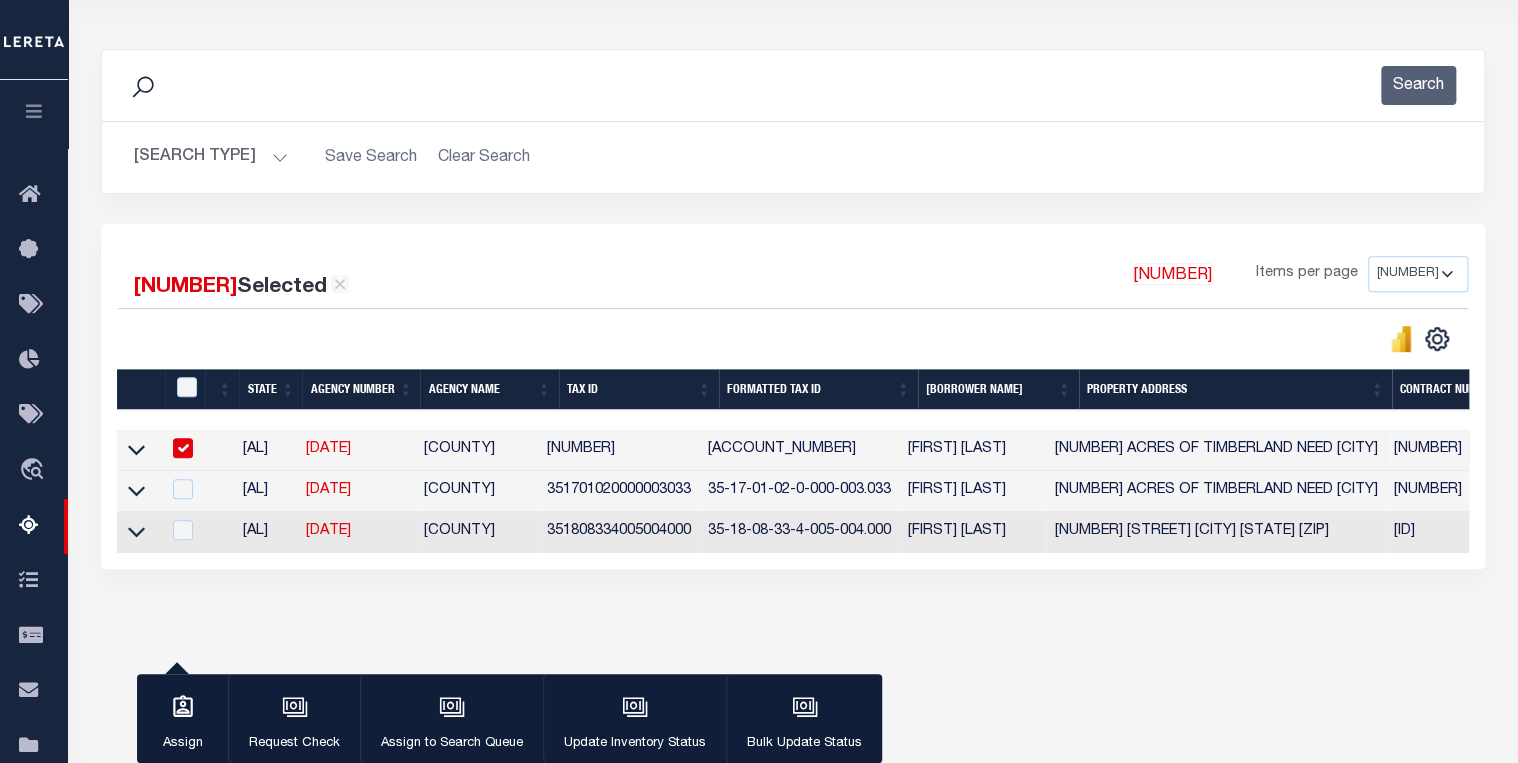 drag, startPoint x: 317, startPoint y: 460, endPoint x: 331, endPoint y: 455, distance: 14.866069 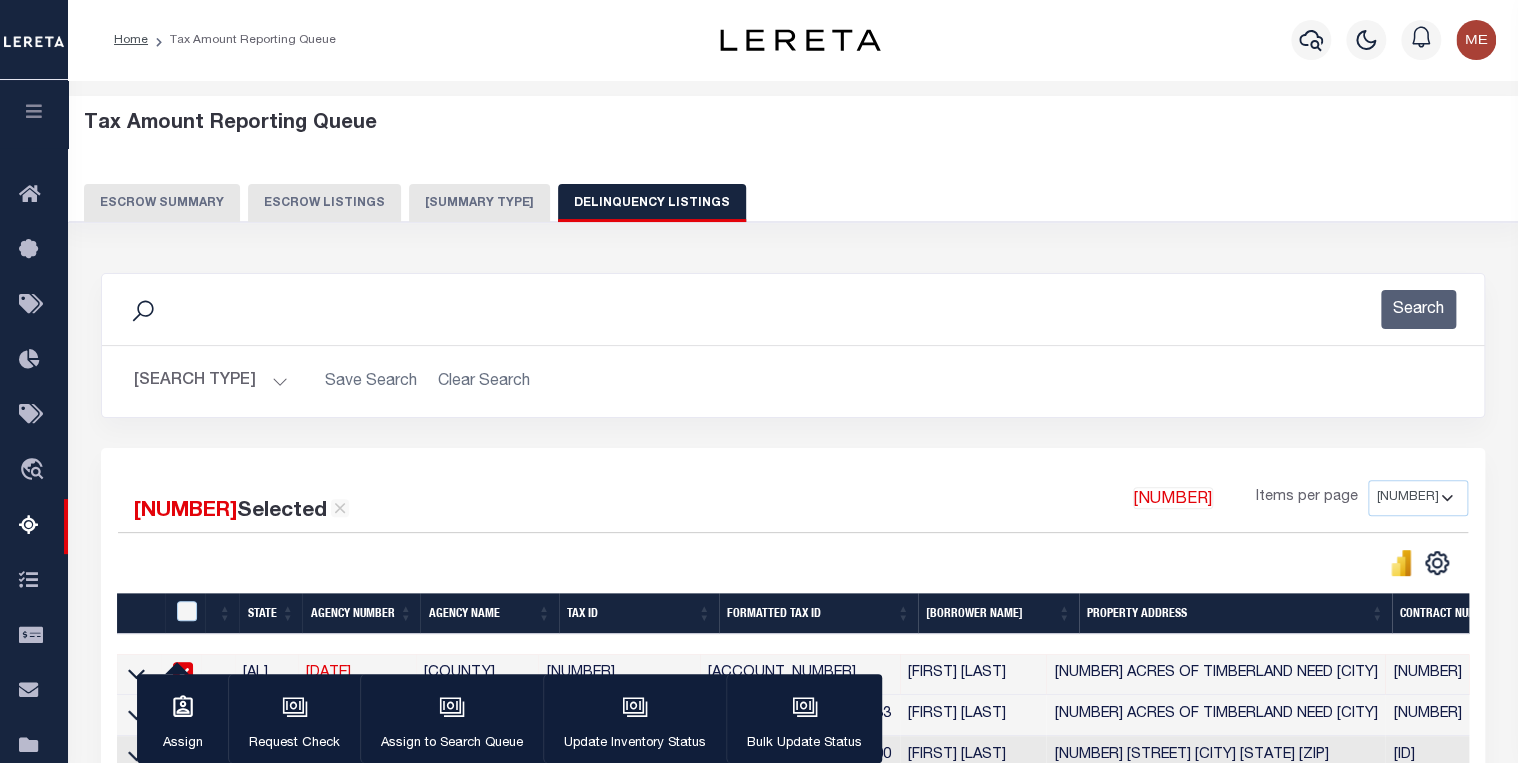 click on "[SUMMARY TYPE]" at bounding box center [479, 203] 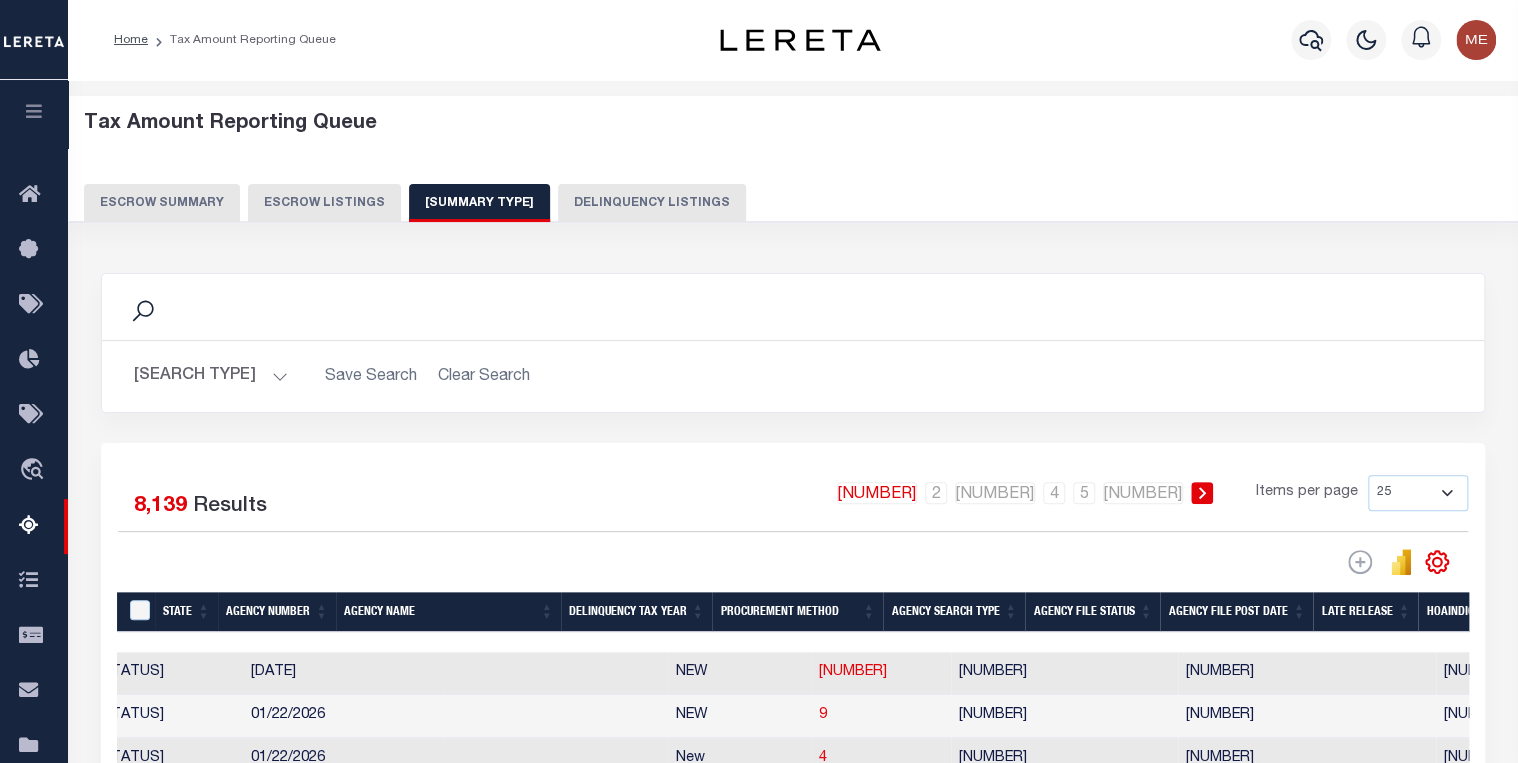 scroll, scrollTop: 0, scrollLeft: 1440, axis: horizontal 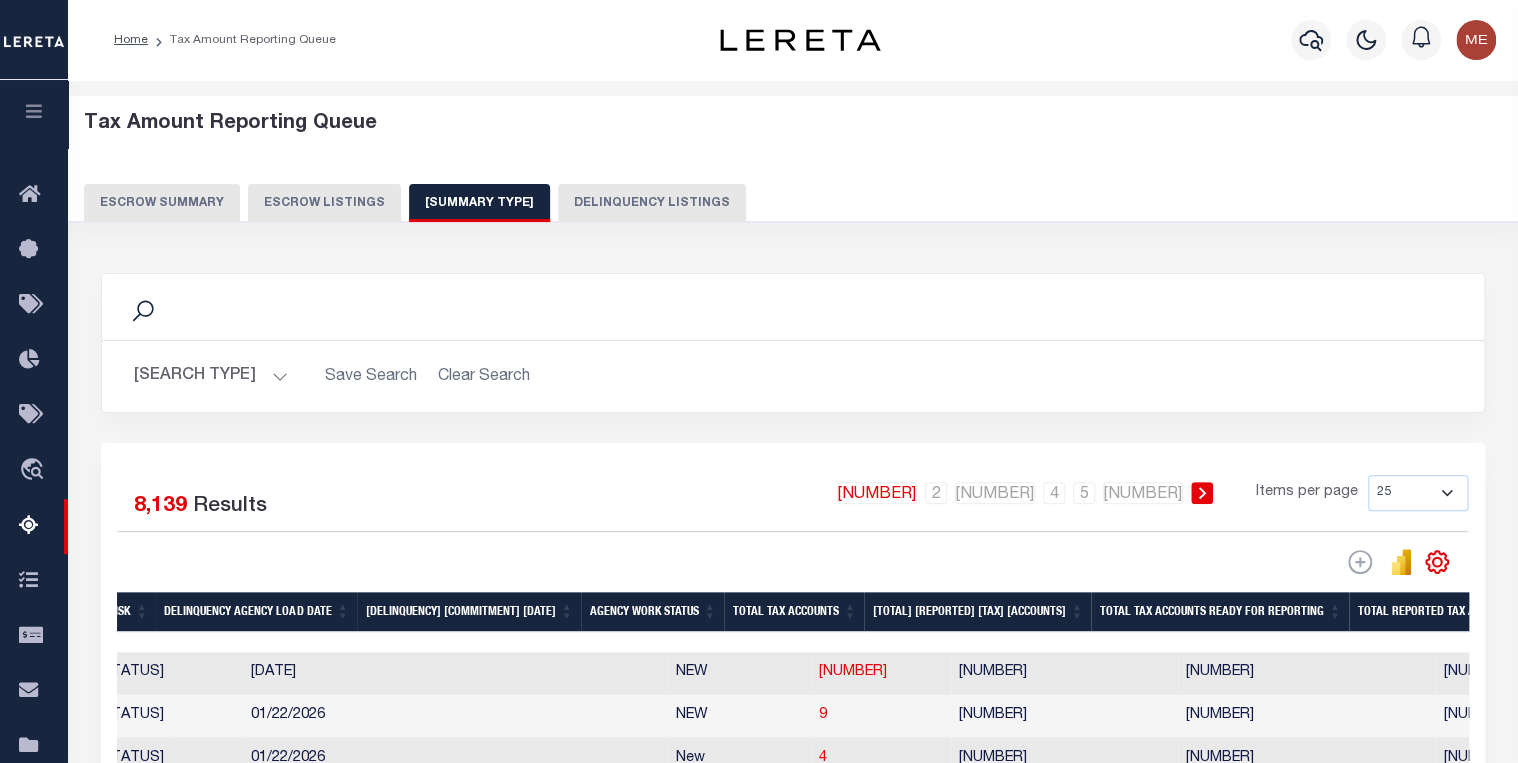 click on "[SEARCH TYPE]" at bounding box center [215, 376] 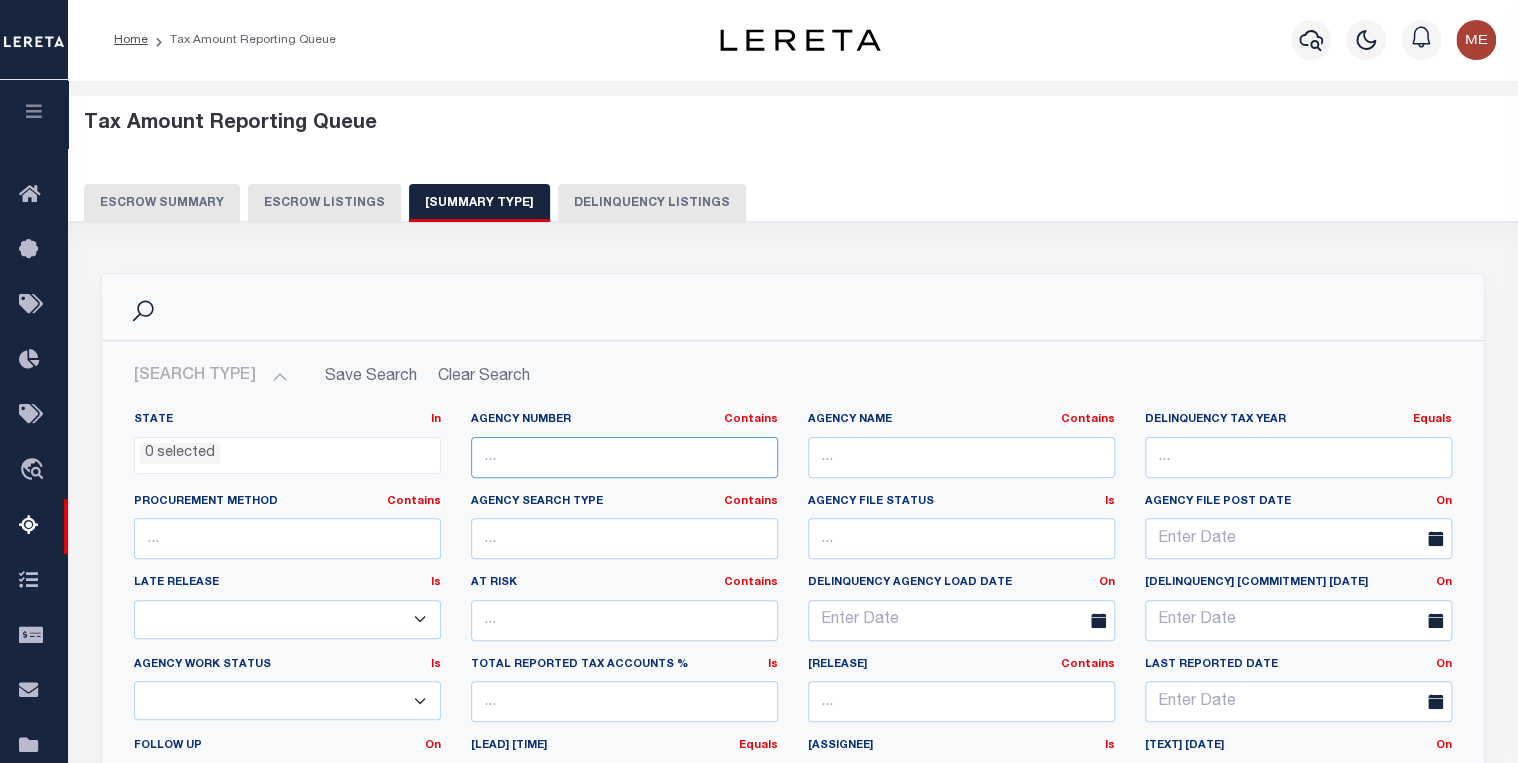 click at bounding box center [624, 457] 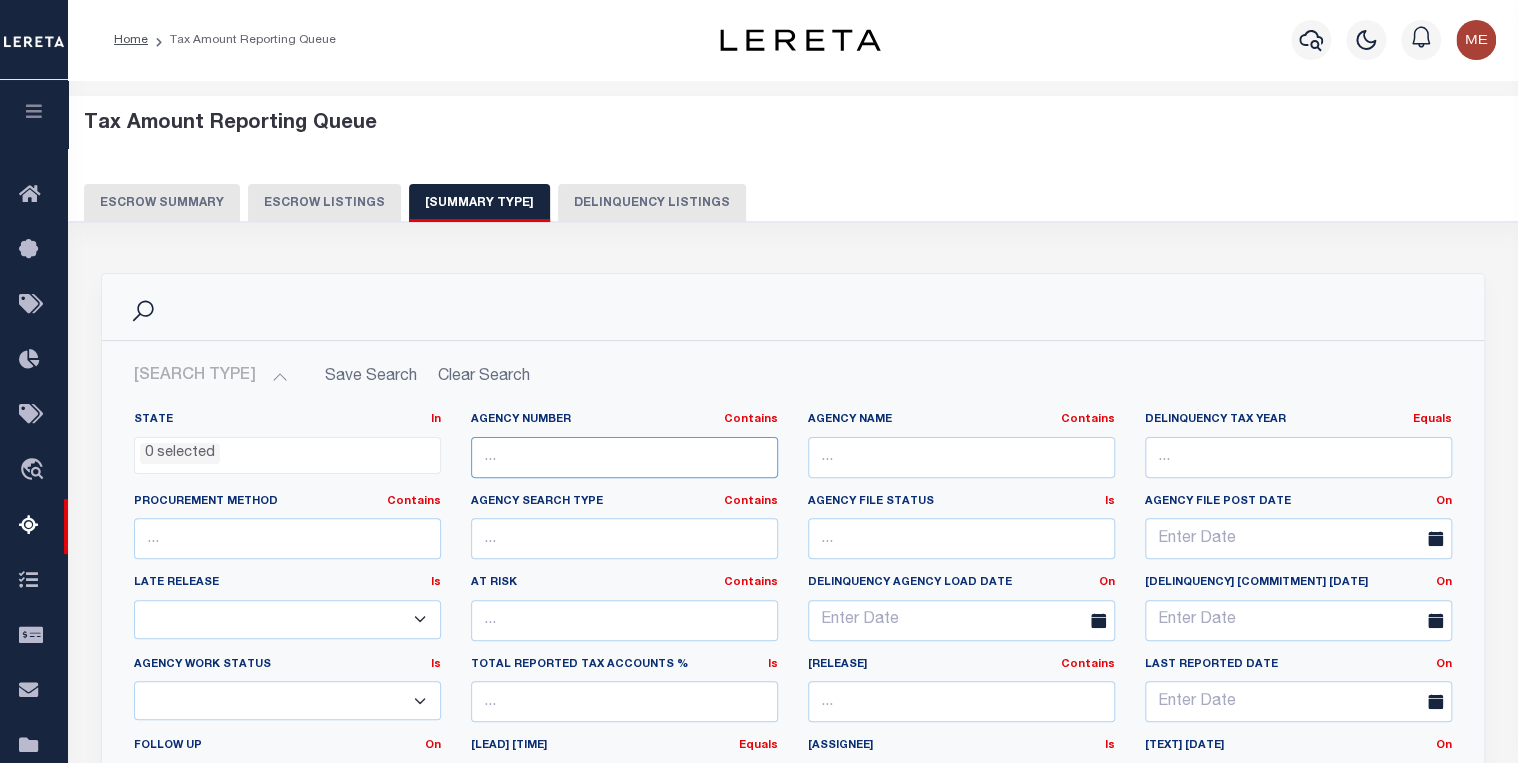 paste on "[DATE]" 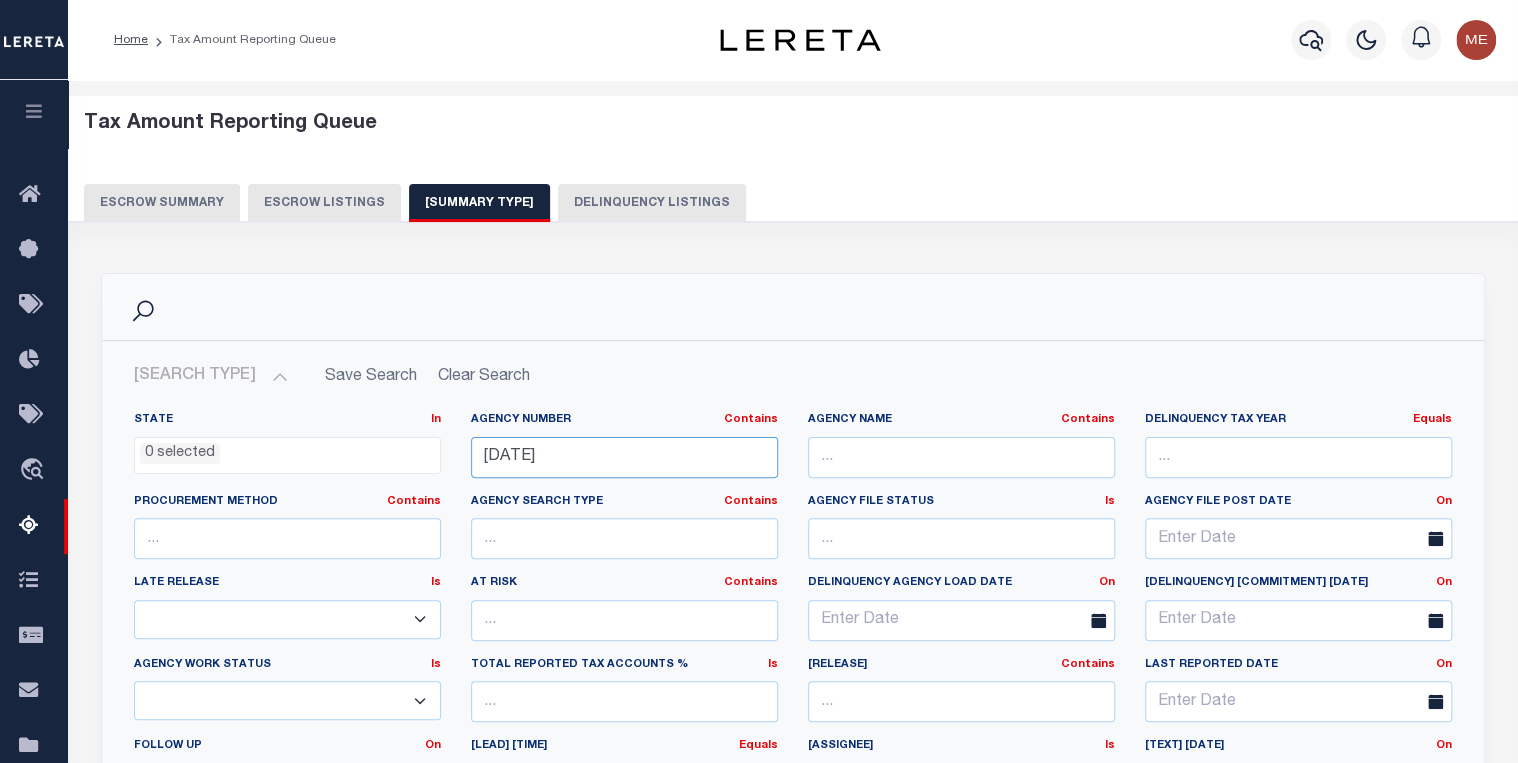scroll, scrollTop: 160, scrollLeft: 0, axis: vertical 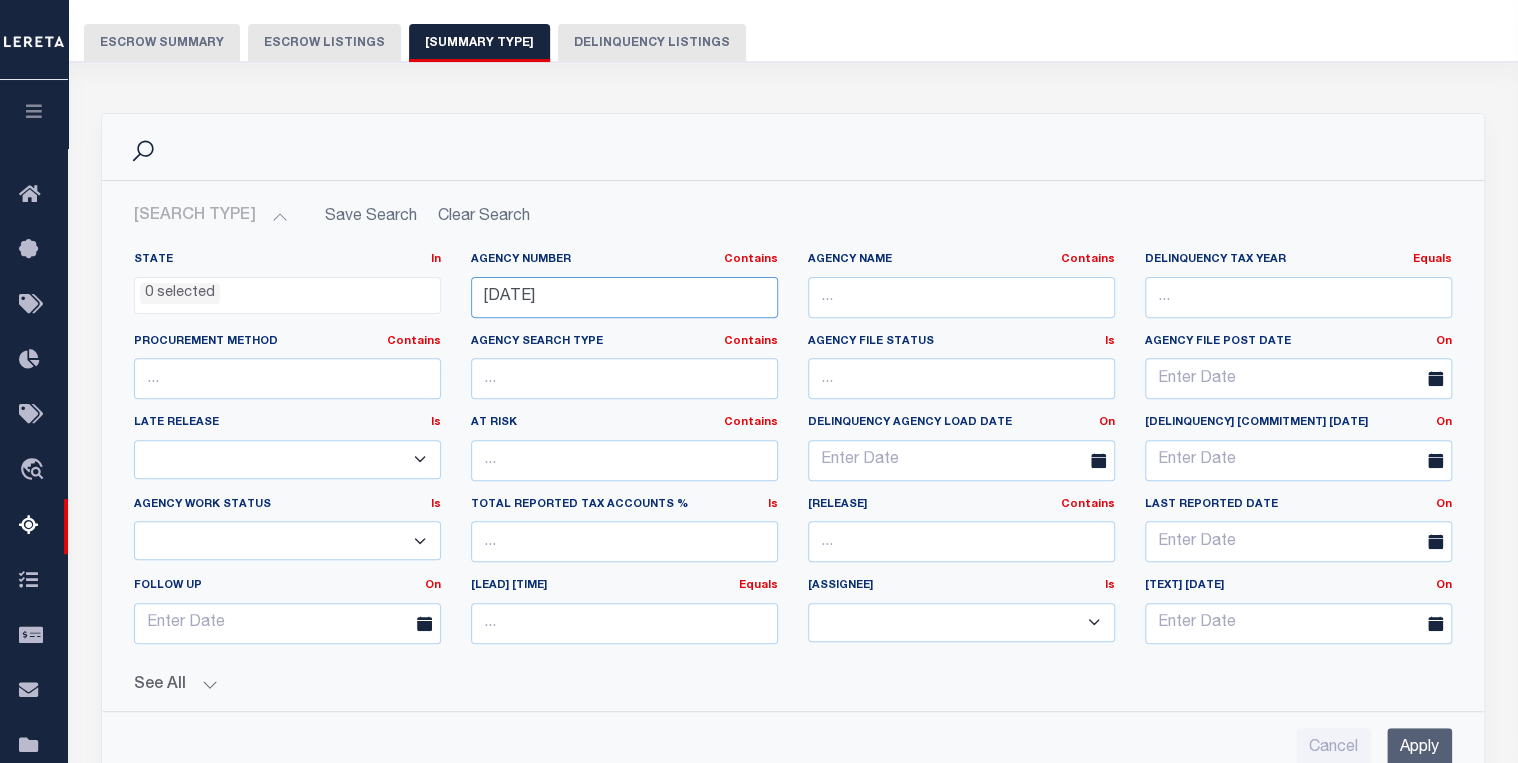 type on "[DATE]" 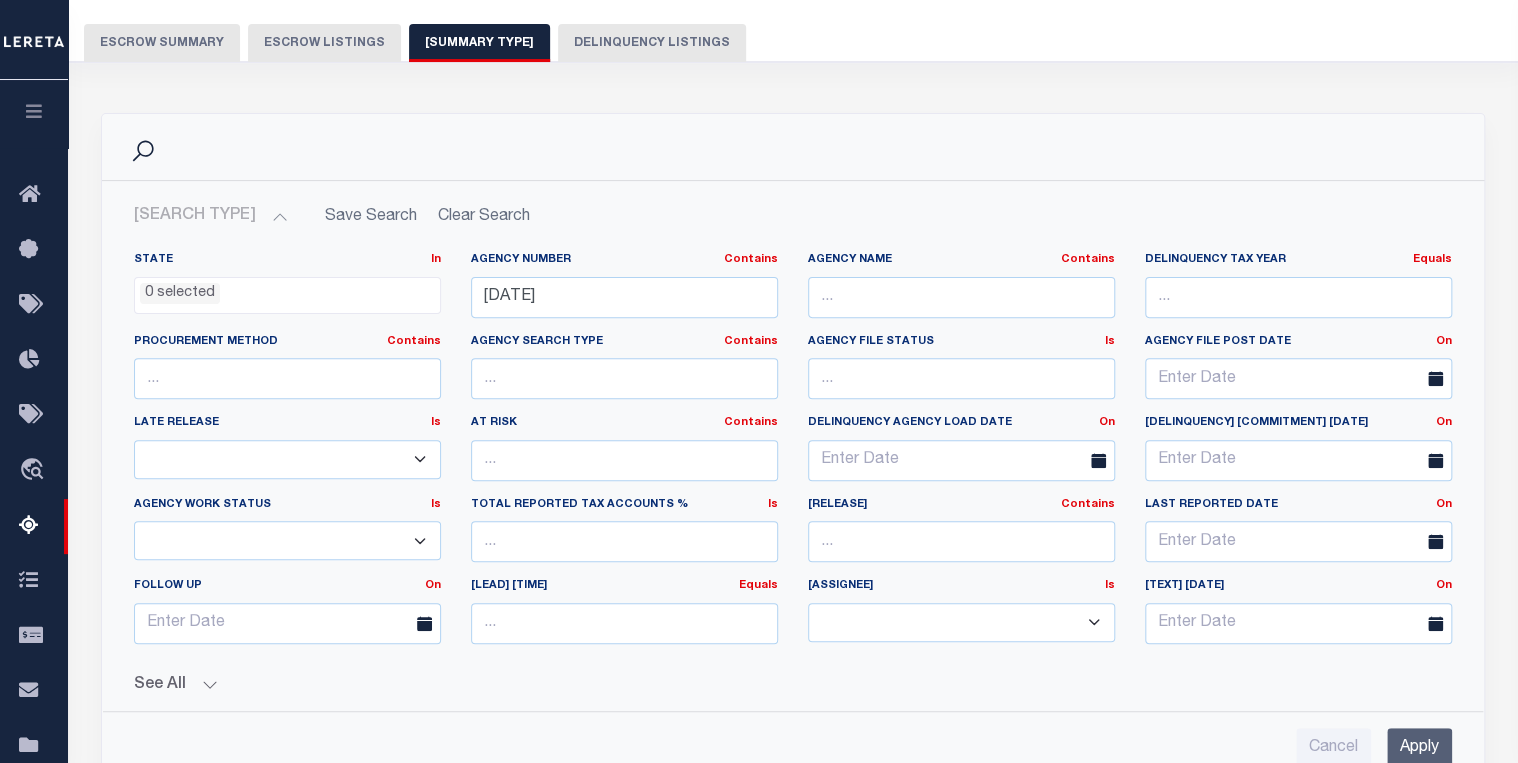 click on "Apply" at bounding box center [1419, 748] 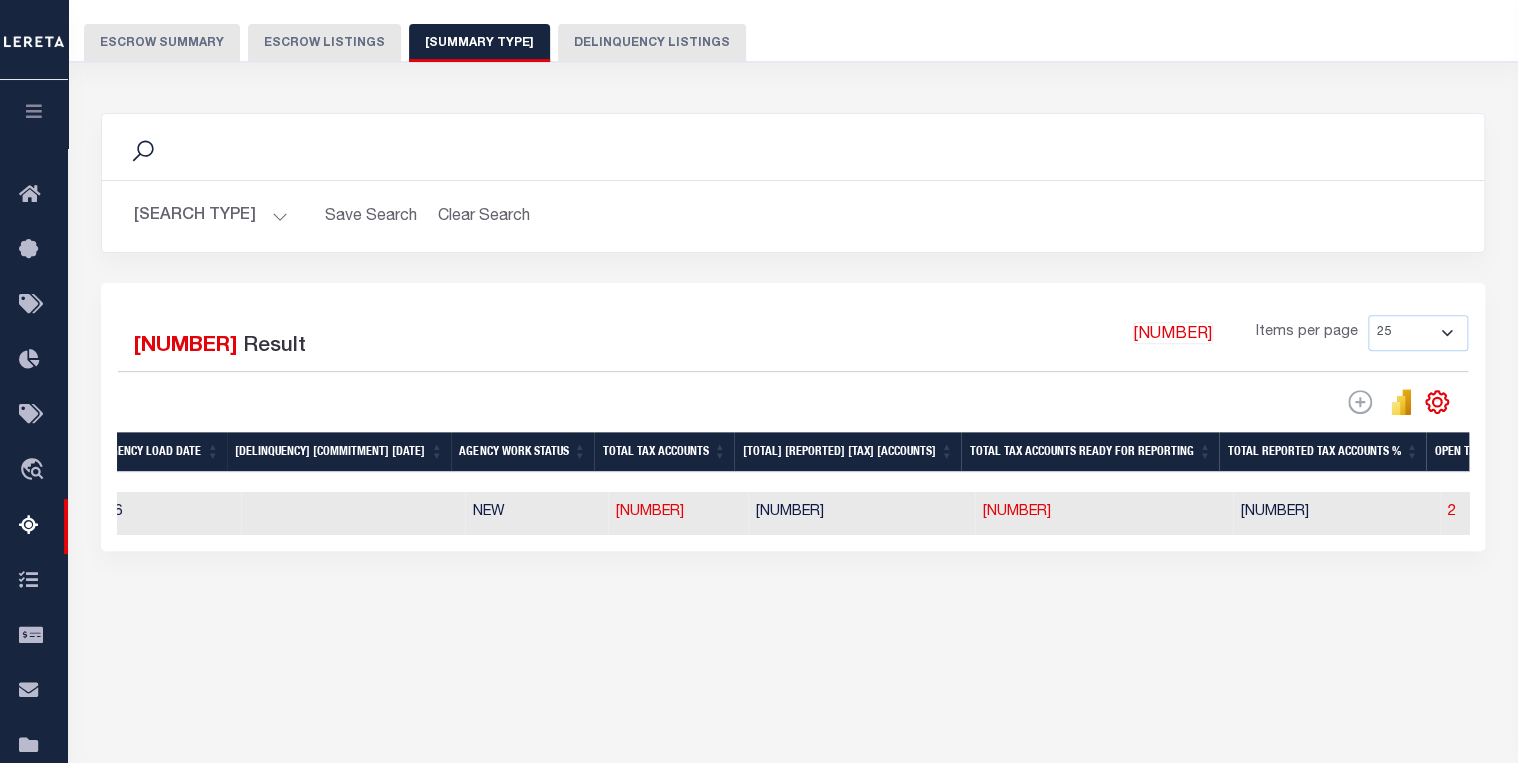 scroll, scrollTop: 0, scrollLeft: 1520, axis: horizontal 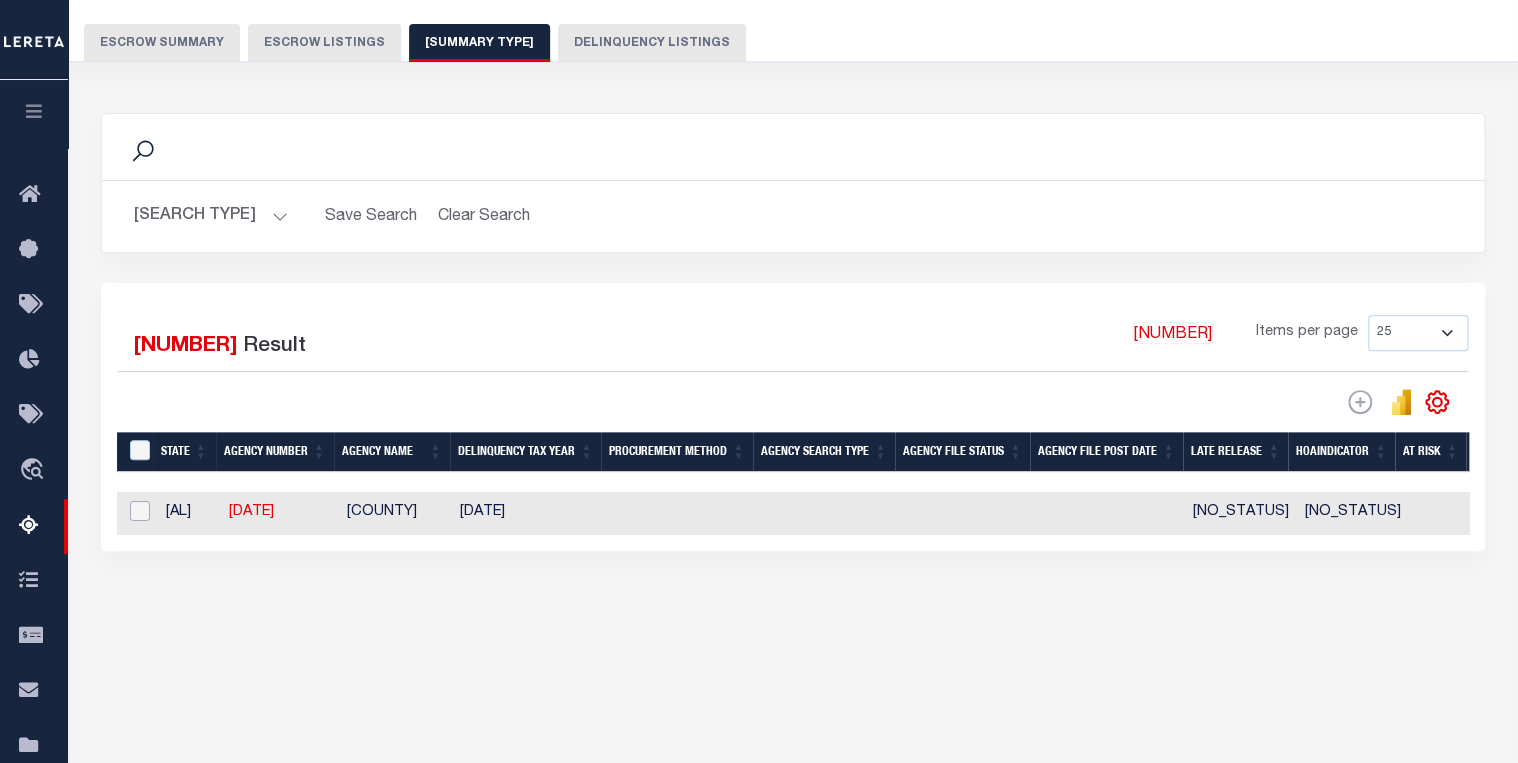 click at bounding box center (140, 511) 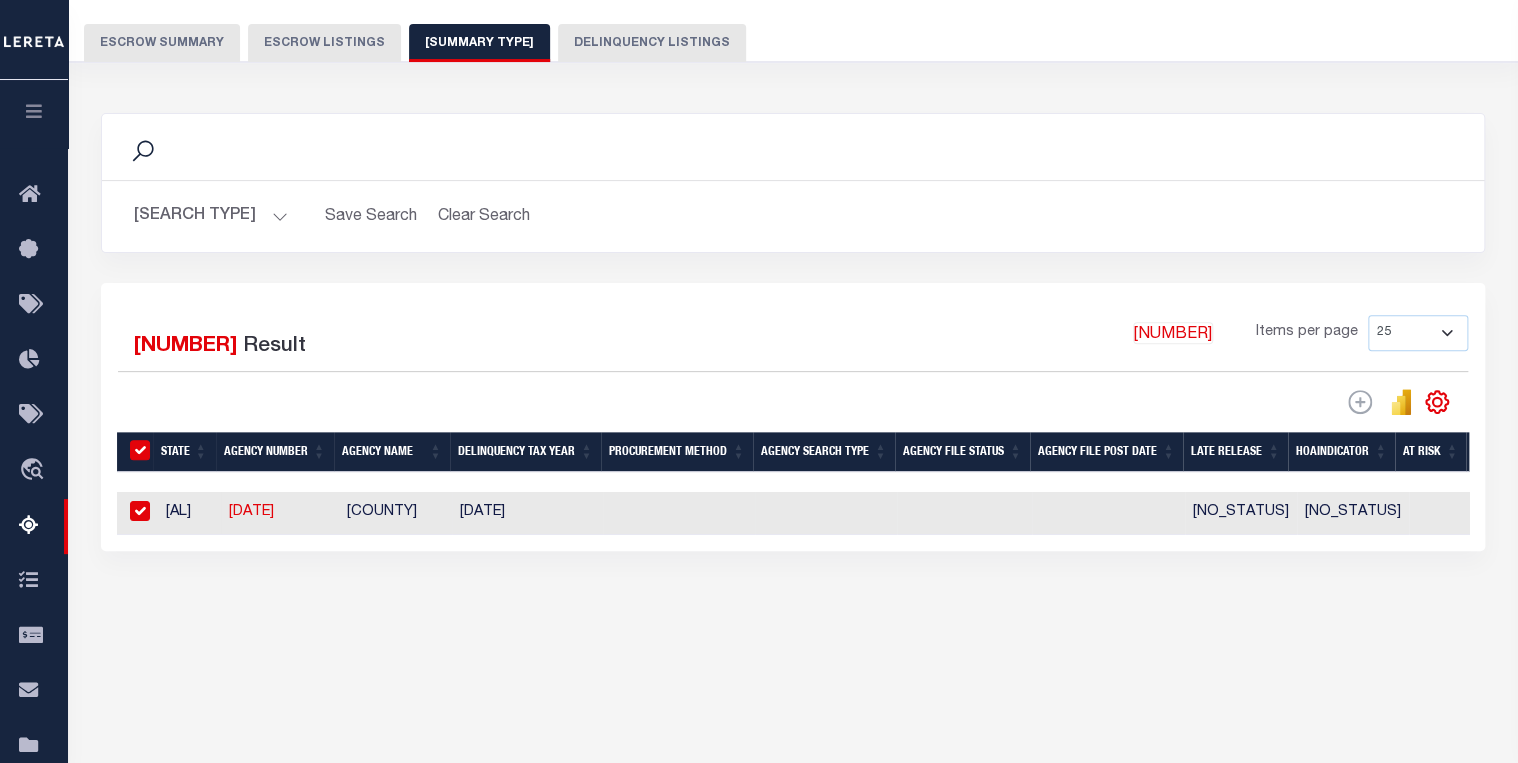 checkbox on "true" 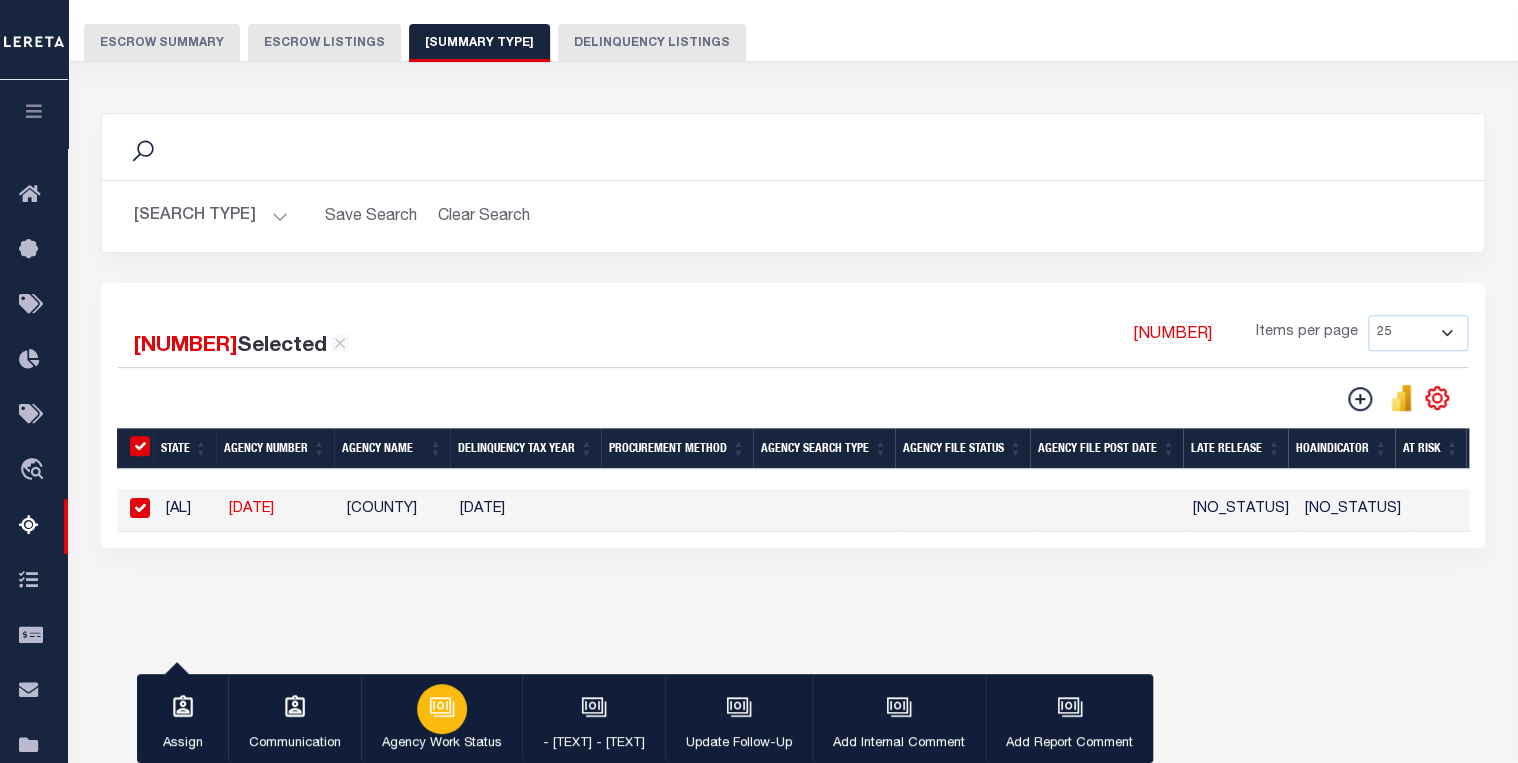 click on "Agency Work Status" at bounding box center (441, 719) 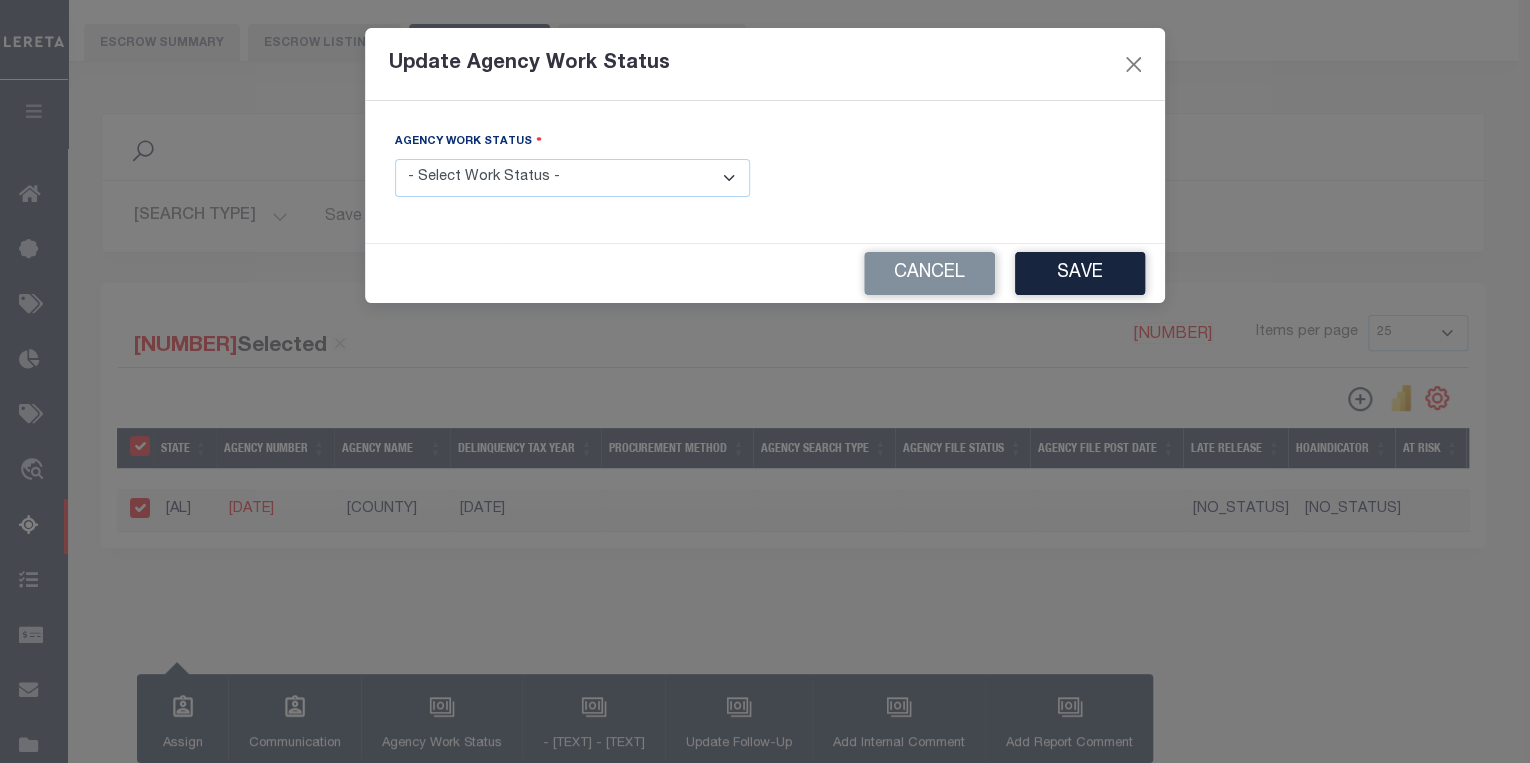 click on "[WORK_STATUS_OPTIONS]" at bounding box center (572, 178) 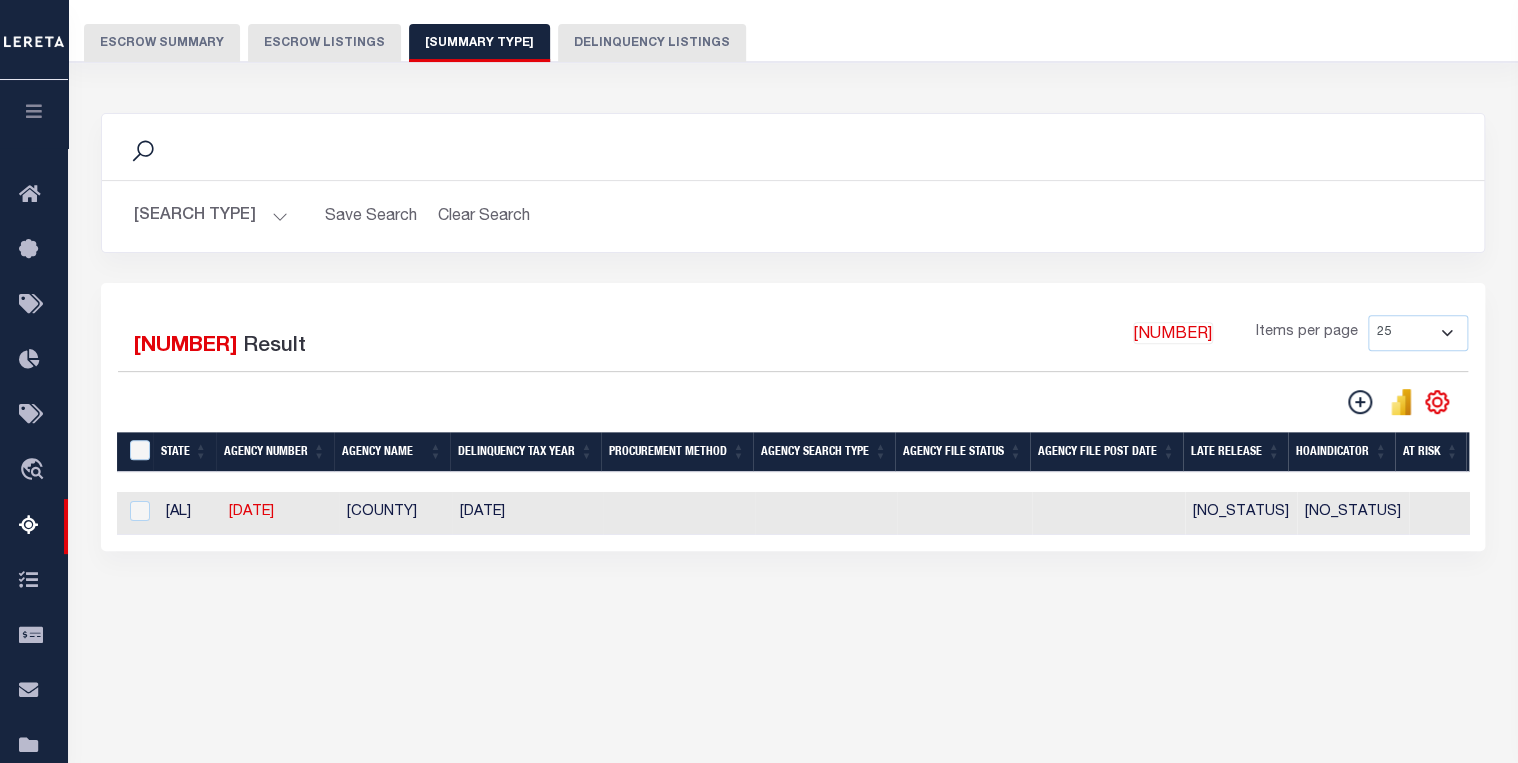 scroll, scrollTop: 0, scrollLeft: 169, axis: horizontal 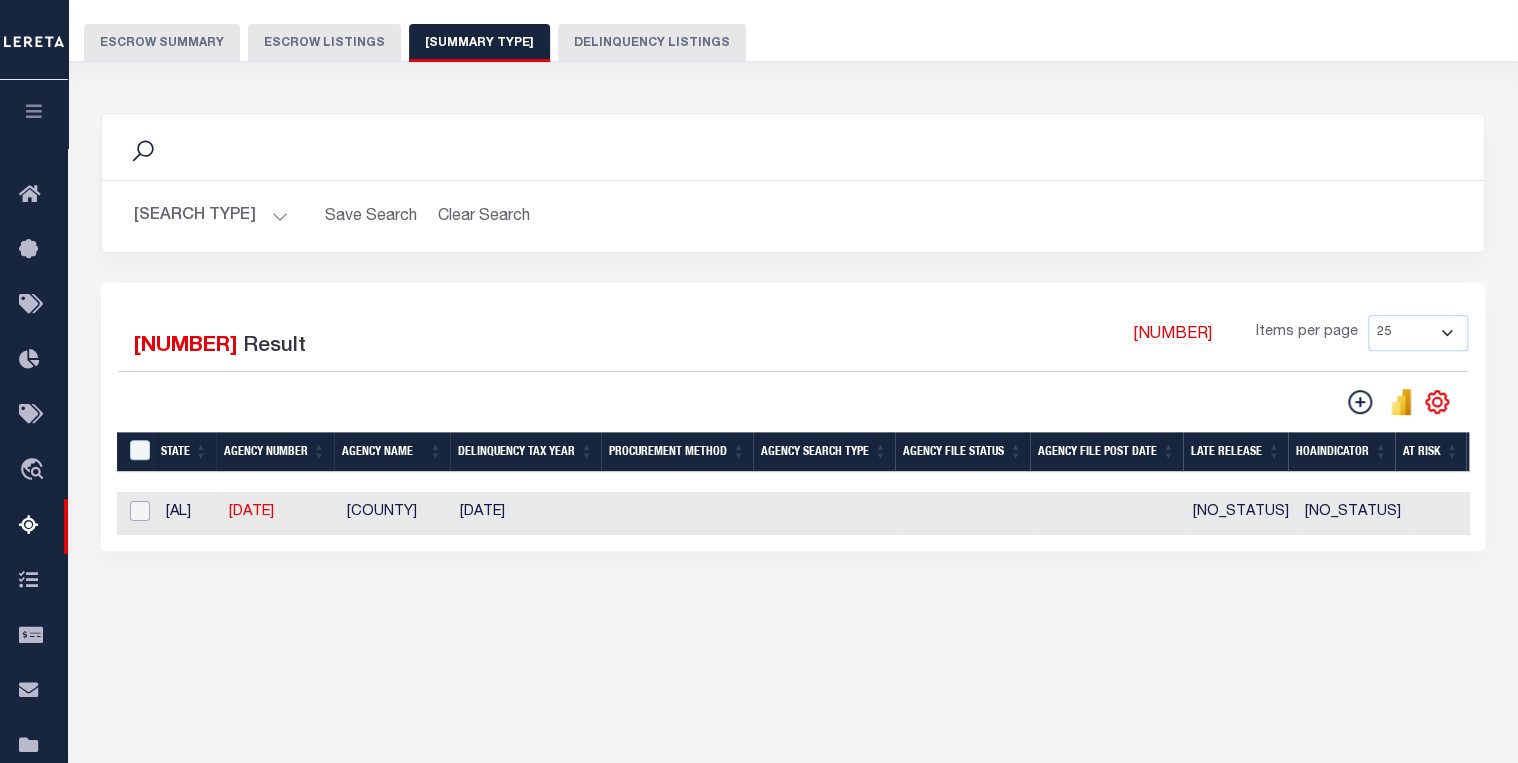 click at bounding box center (140, 511) 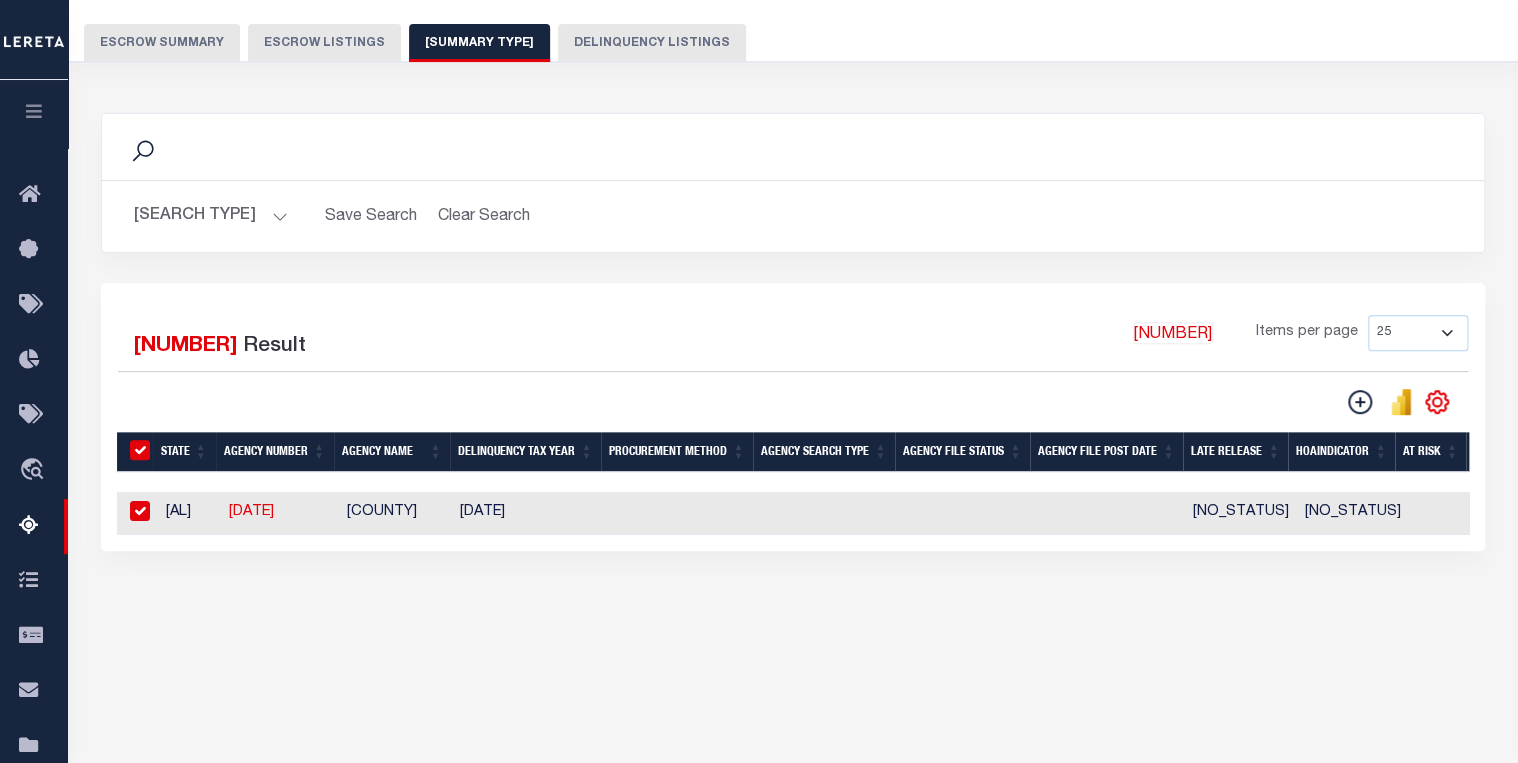 checkbox on "true" 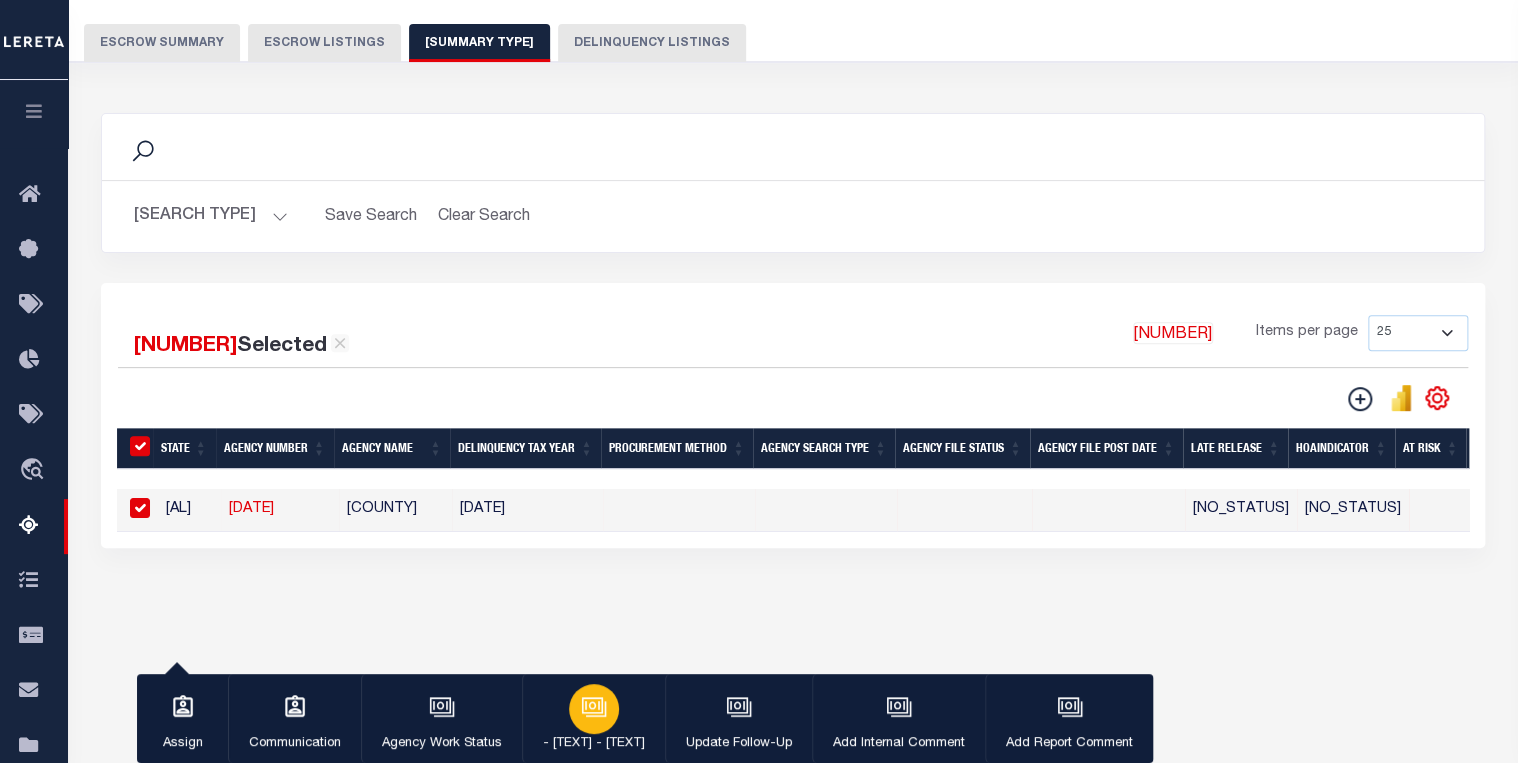 click on "- [TEXT] - [TEXT]" at bounding box center [593, 719] 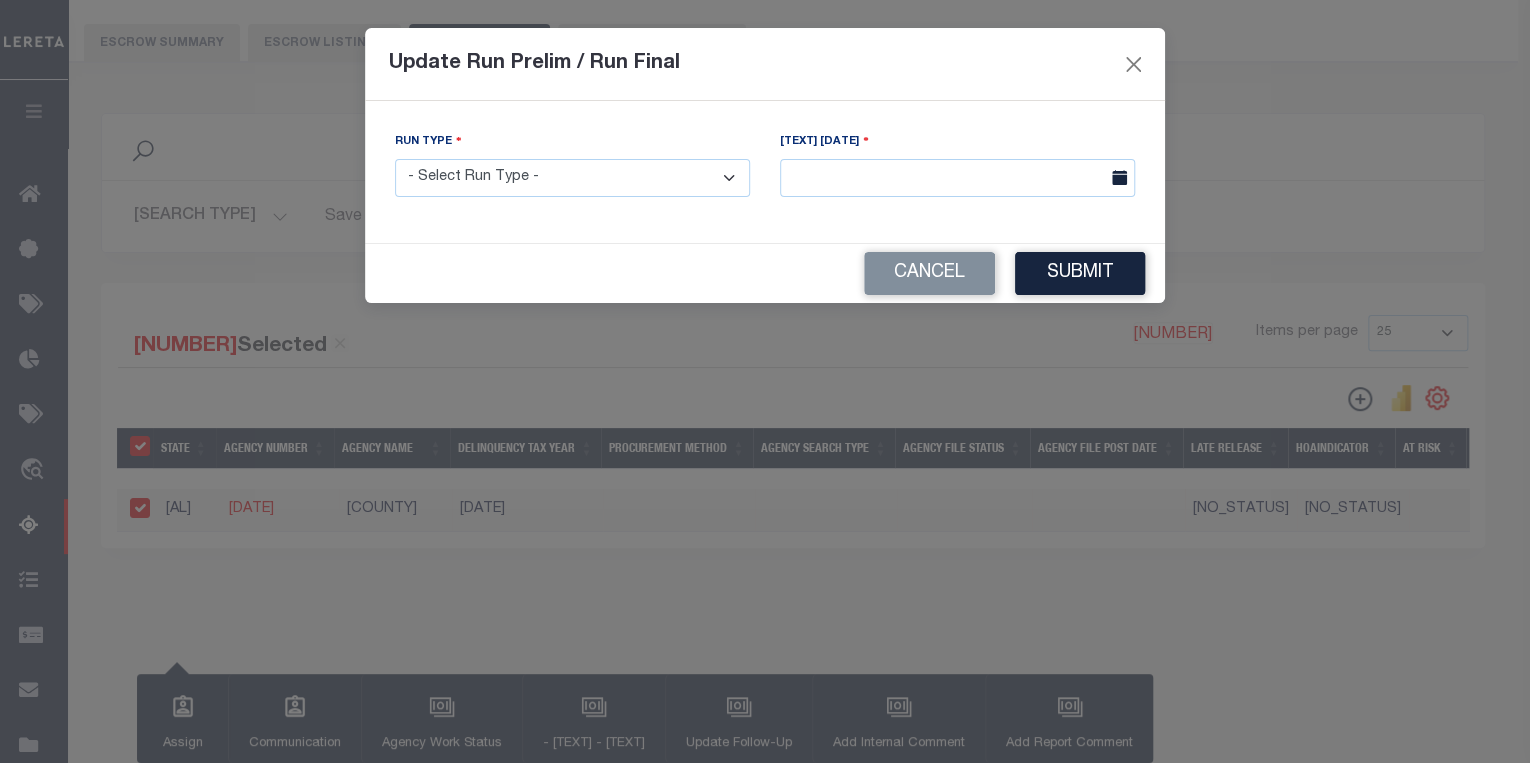 click on "- Select Run Type -
Prelim Run
Final Run" at bounding box center [572, 178] 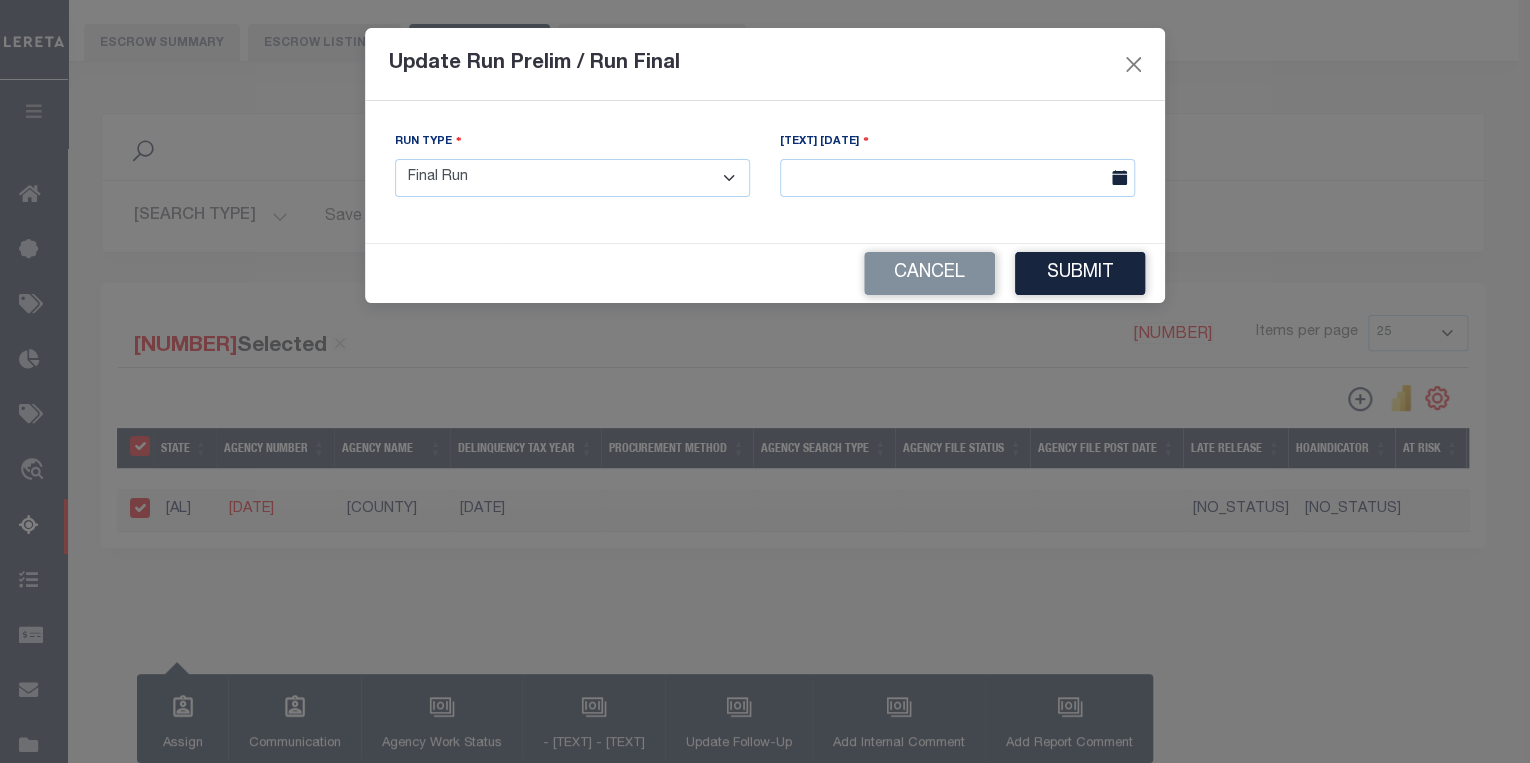click on "- Select Run Type -
Prelim Run
Final Run" at bounding box center (572, 178) 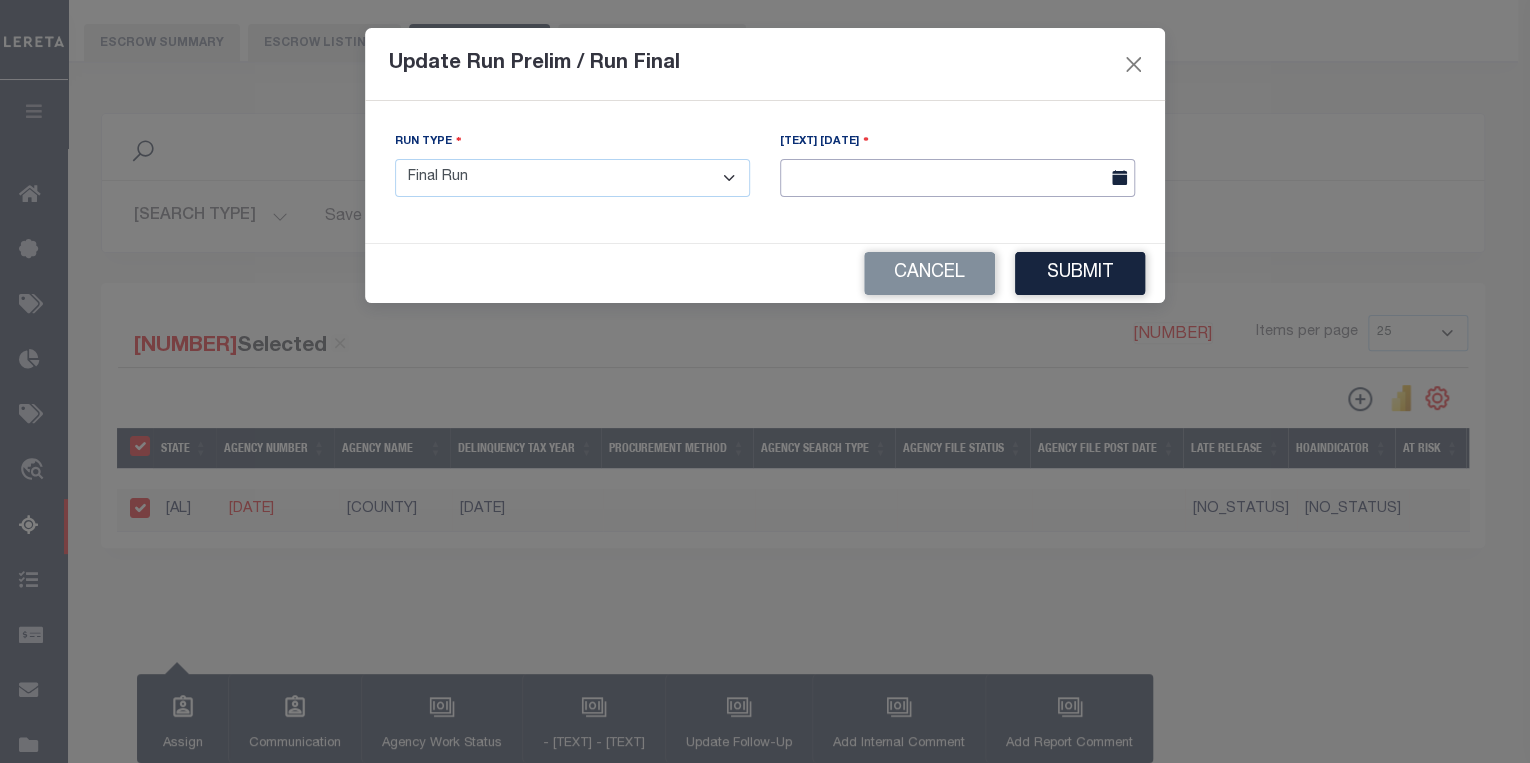 click on "[PROFILE]" at bounding box center (765, 370) 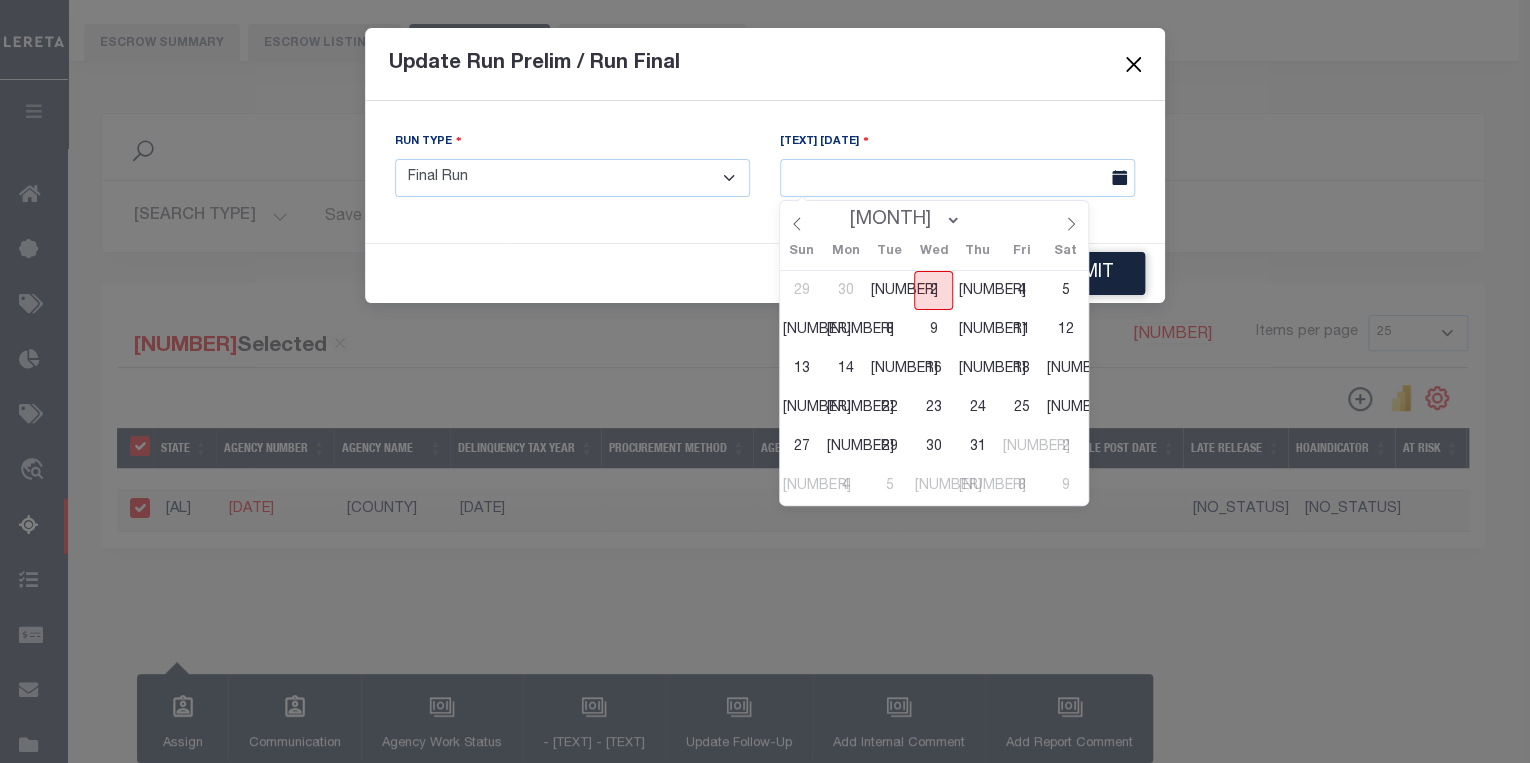 click on "2" at bounding box center [933, 290] 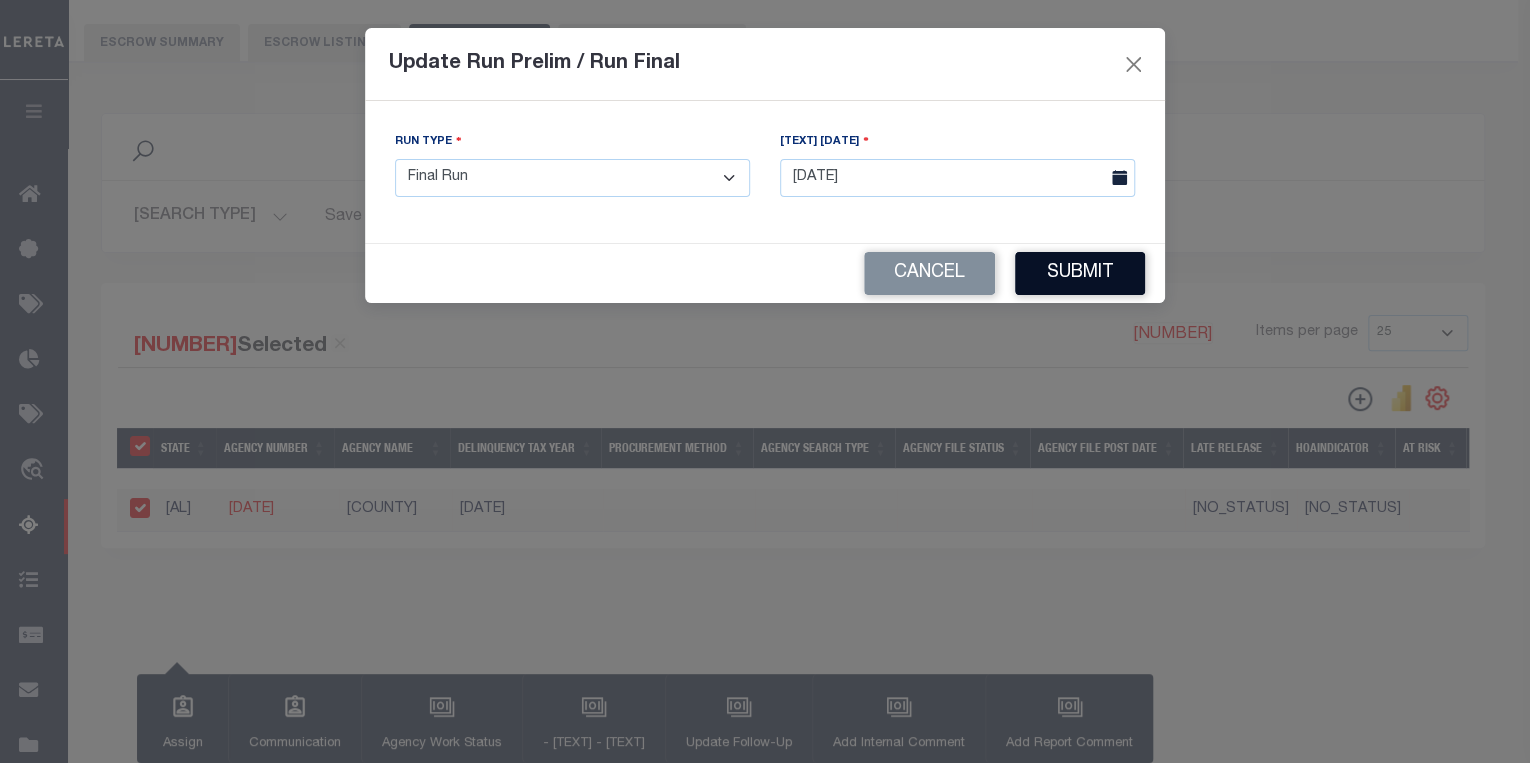 click on "Submit" at bounding box center [1080, 273] 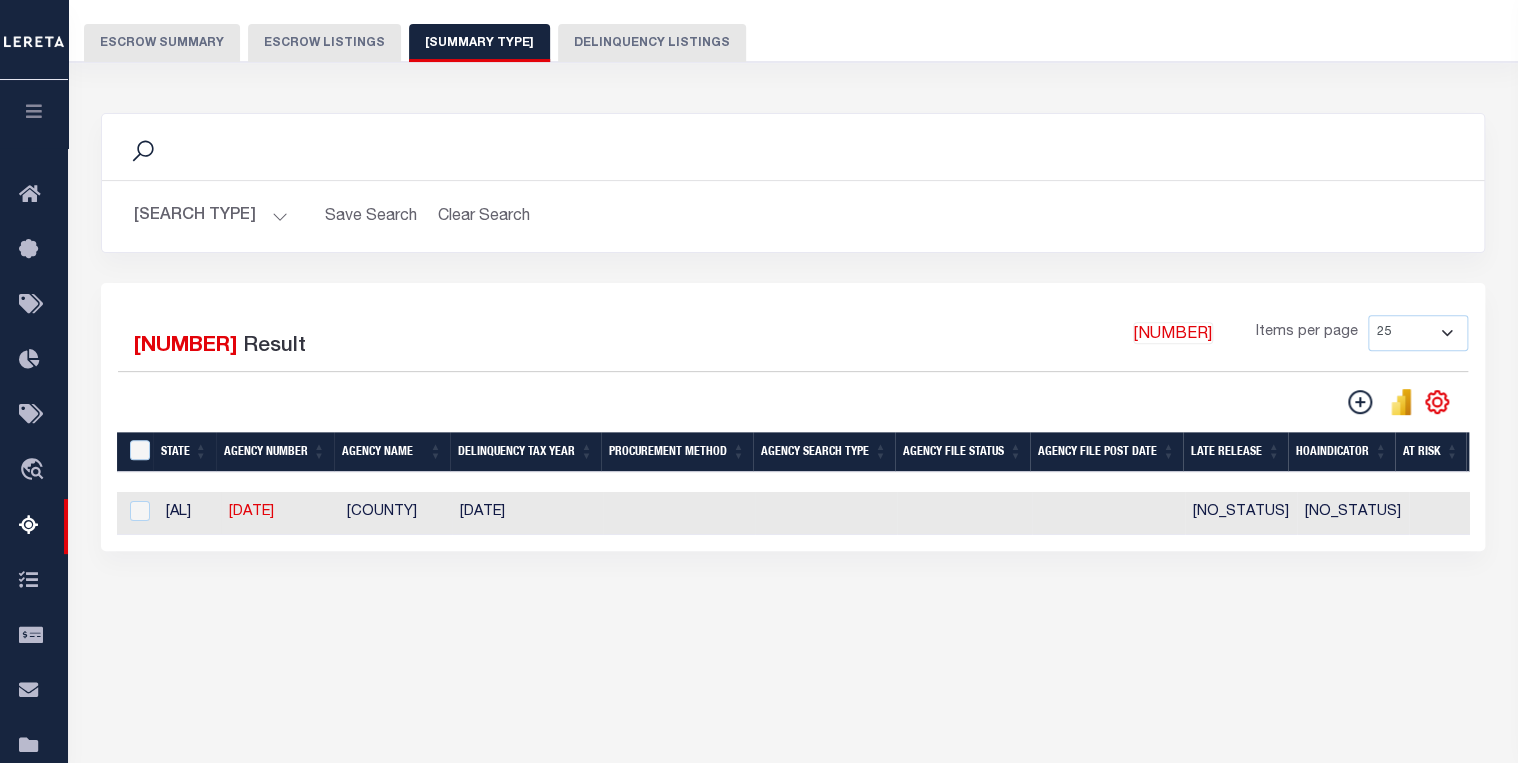scroll, scrollTop: 0, scrollLeft: 480, axis: horizontal 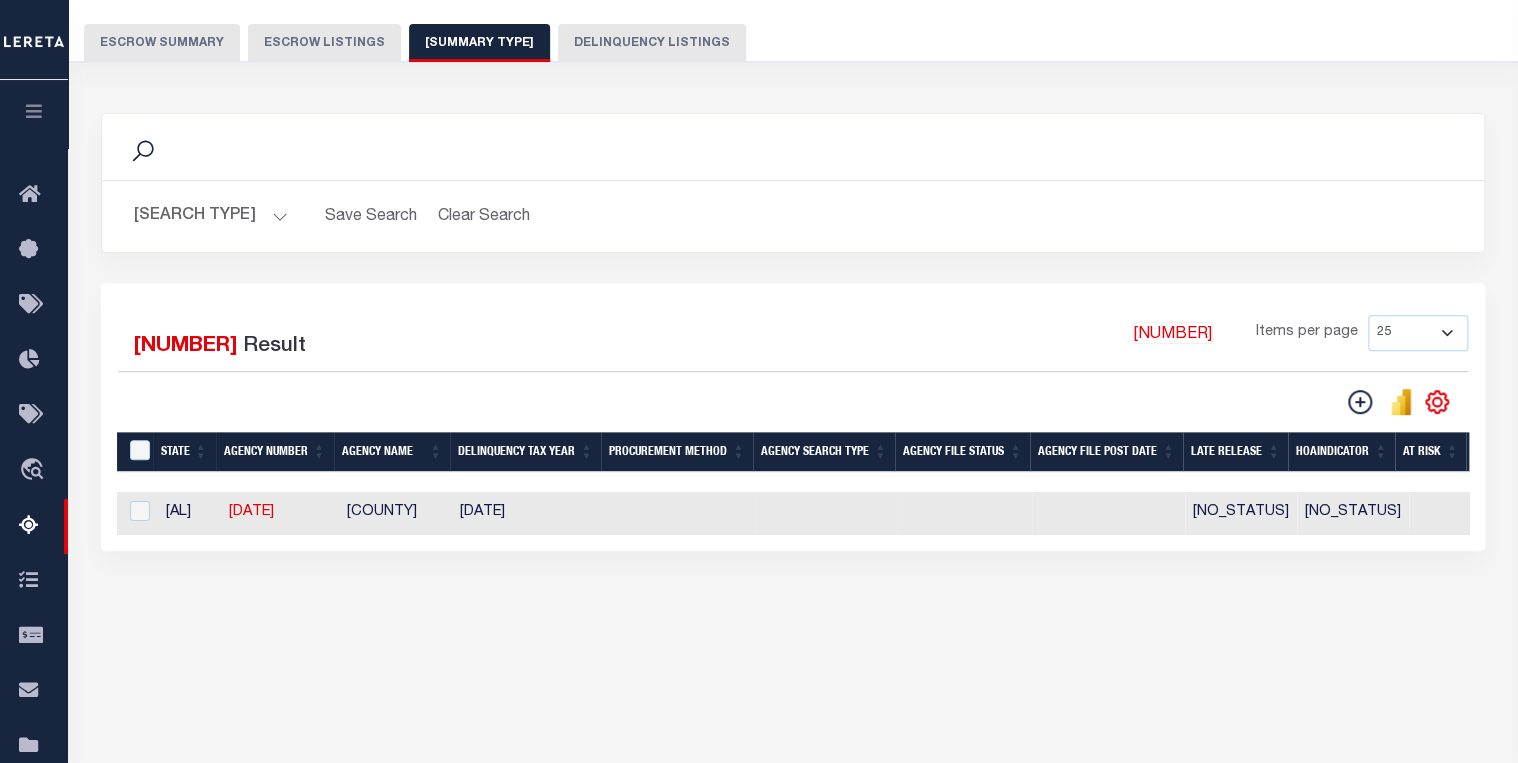 click on "[SEARCH TYPE]" at bounding box center (215, 216) 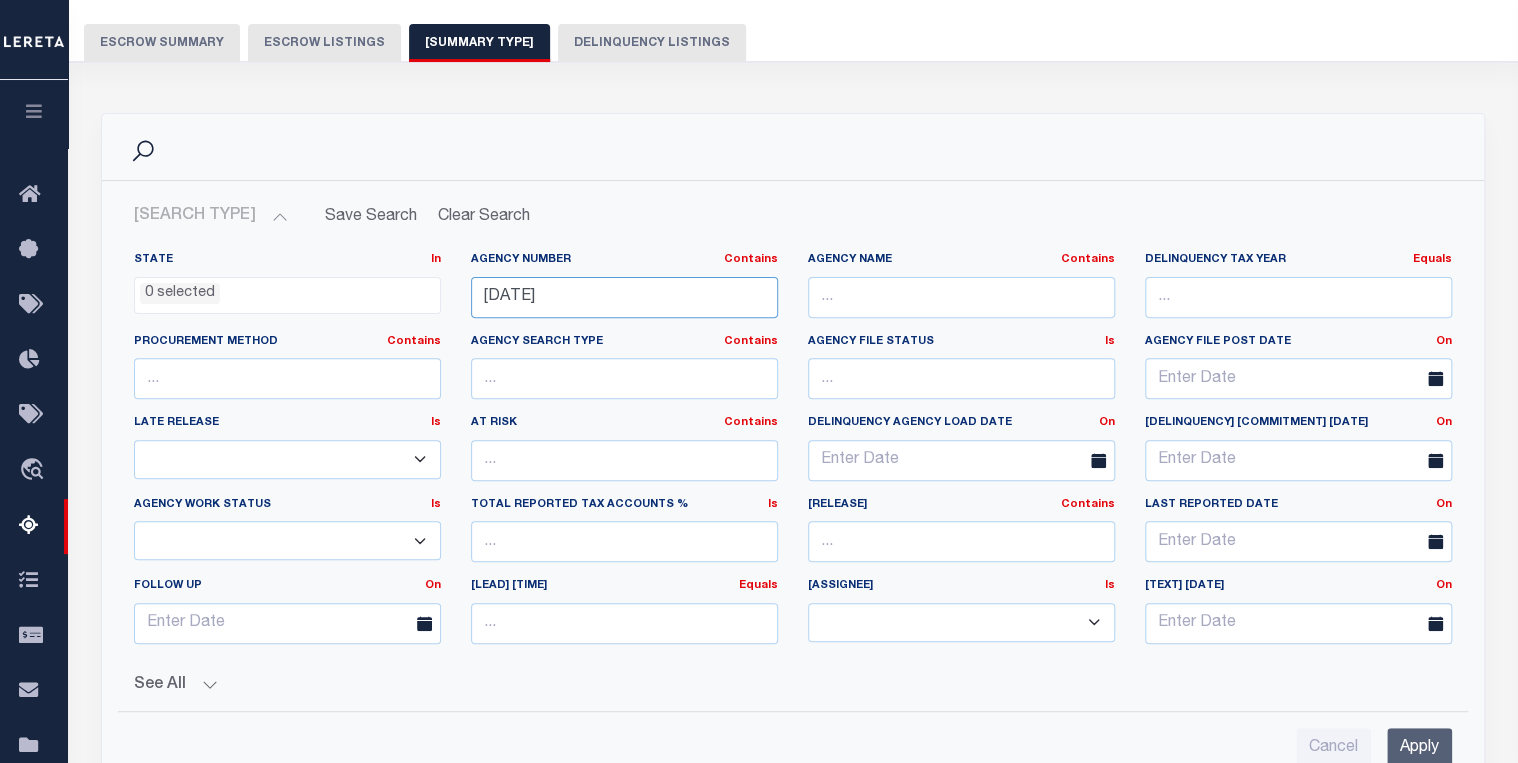 click on "[DATE]" at bounding box center (624, 297) 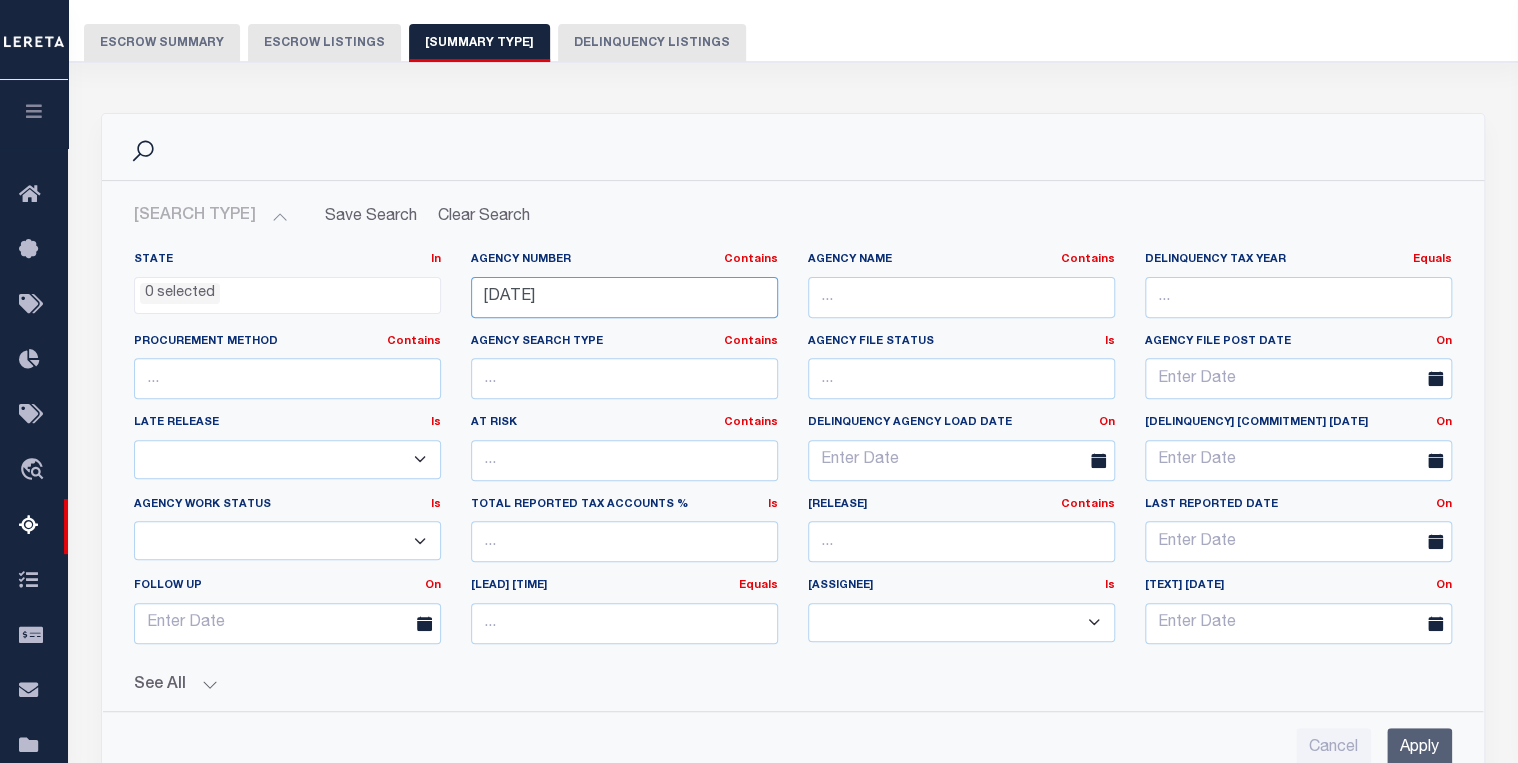 click on "[DATE]" at bounding box center [624, 297] 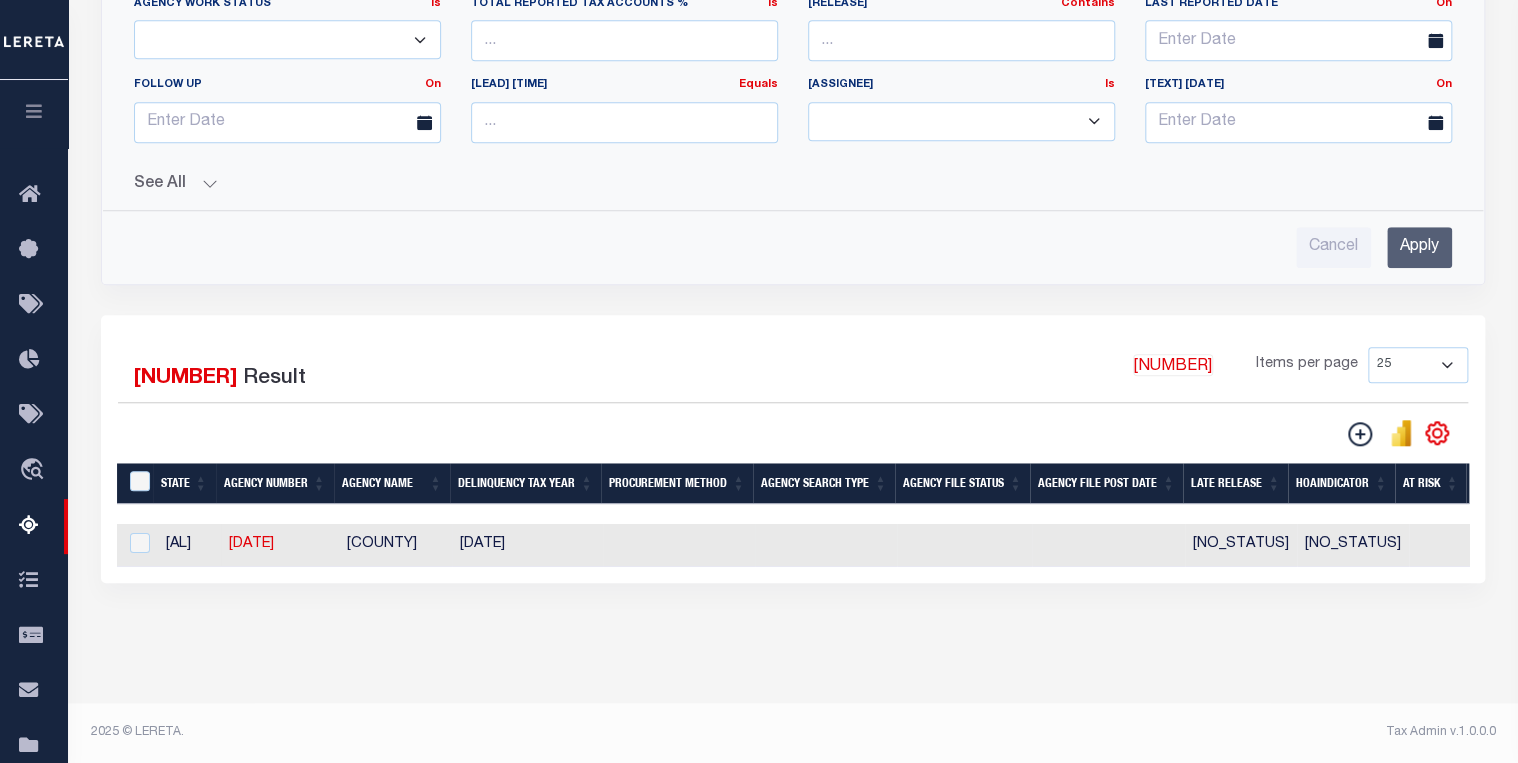 scroll, scrollTop: 0, scrollLeft: 240, axis: horizontal 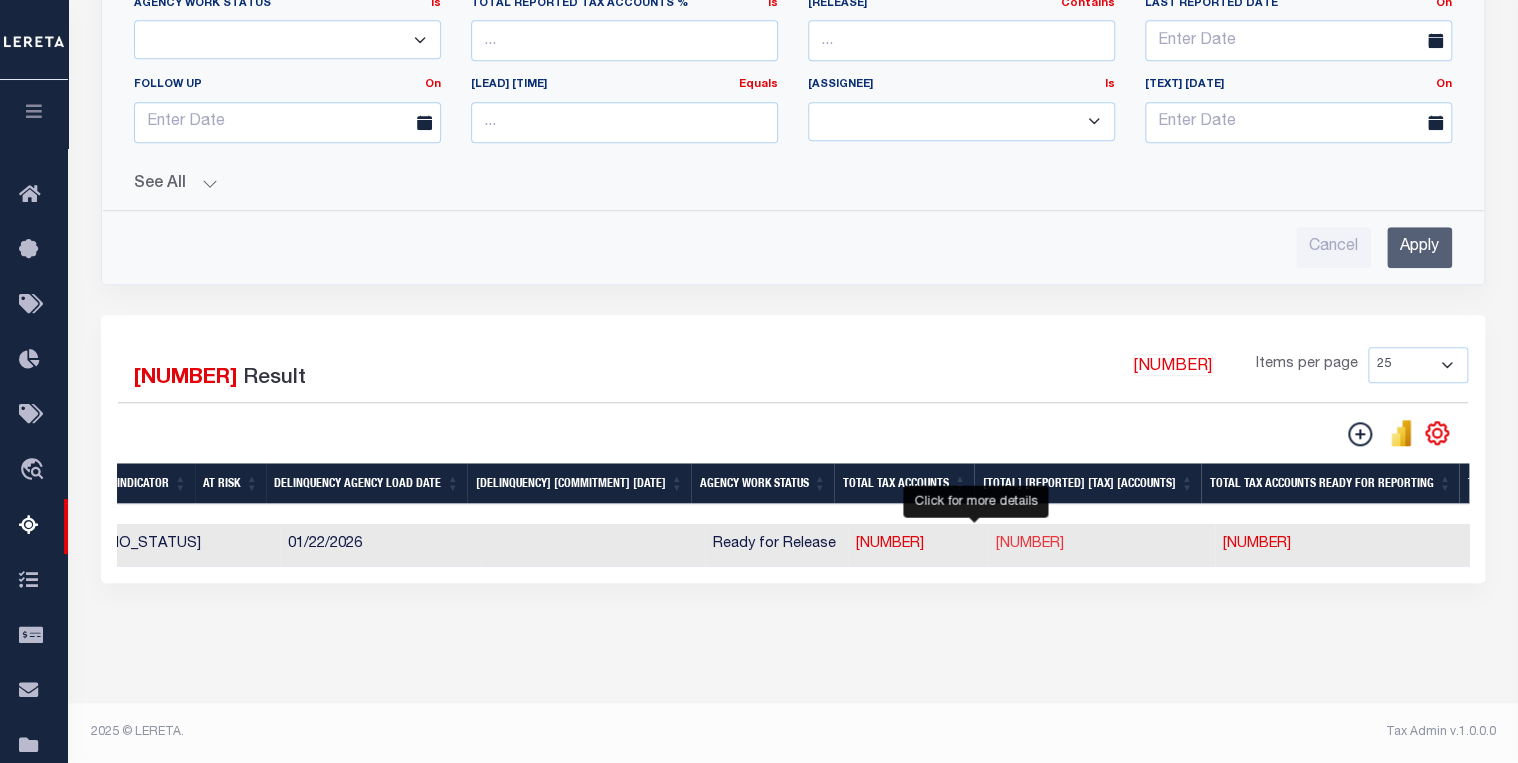 click on "[NUMBER]" at bounding box center (1030, 544) 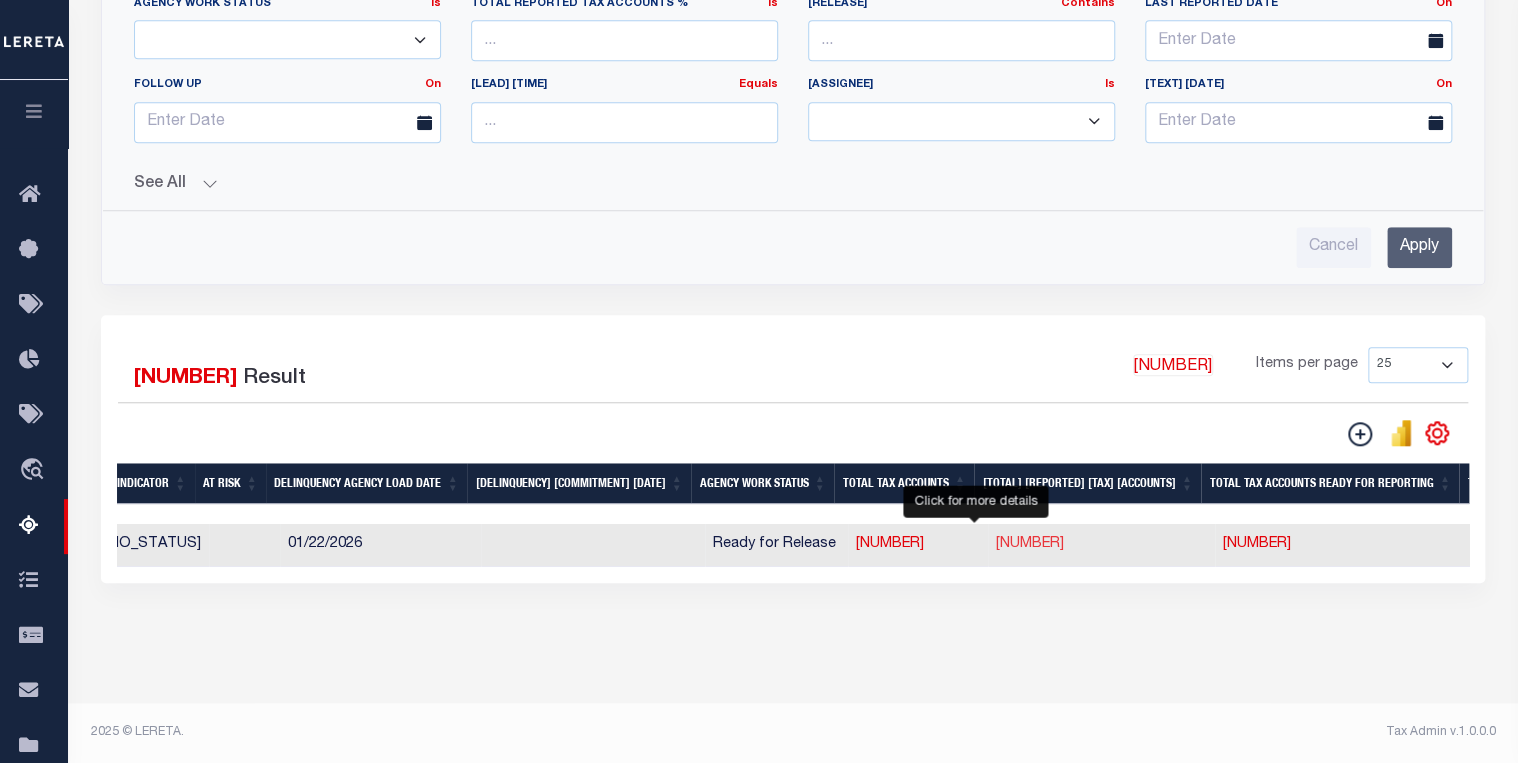 scroll, scrollTop: 296, scrollLeft: 0, axis: vertical 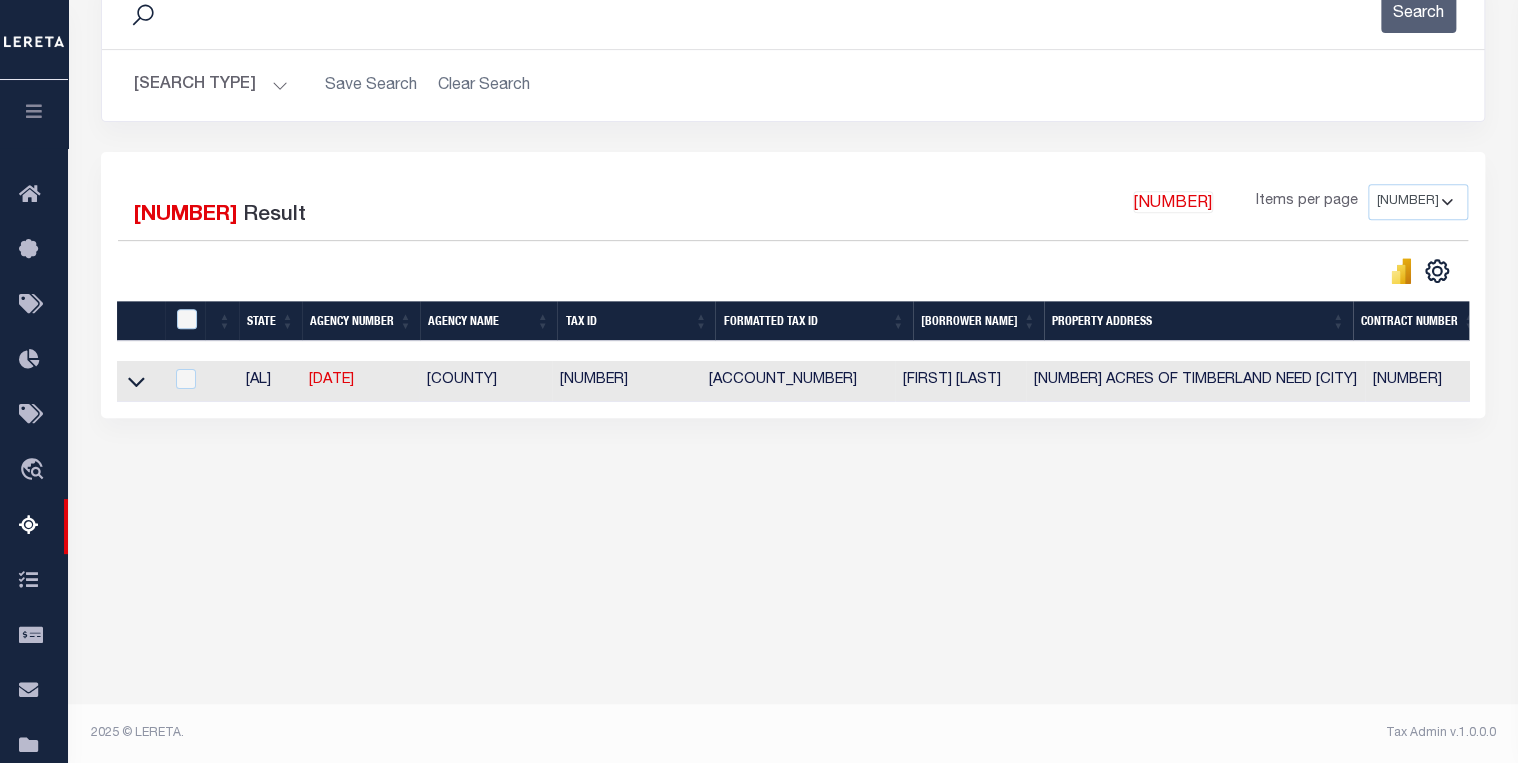 click on "[NUMBER]" at bounding box center (626, 381) 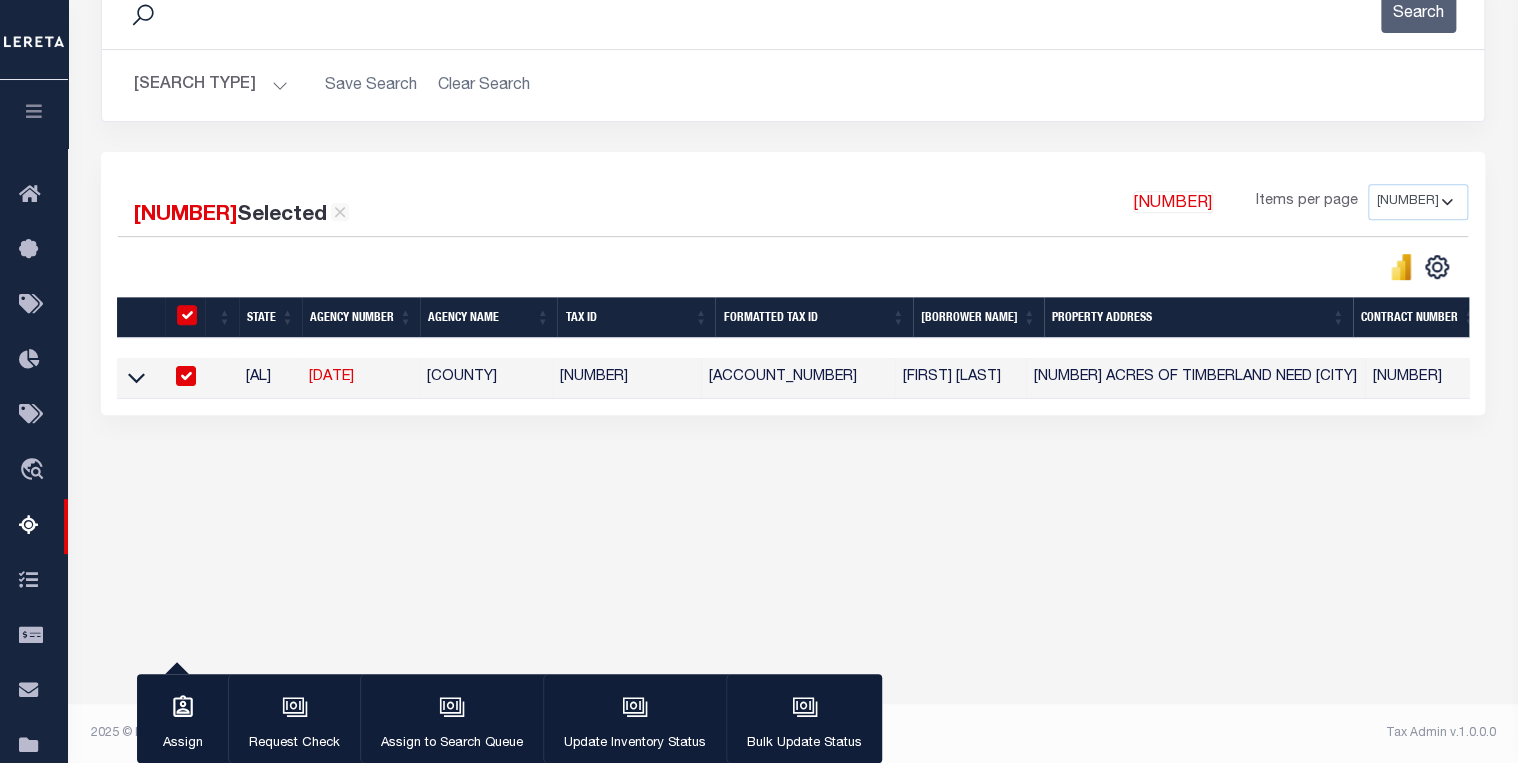 click on "[NUMBER]" at bounding box center [626, 378] 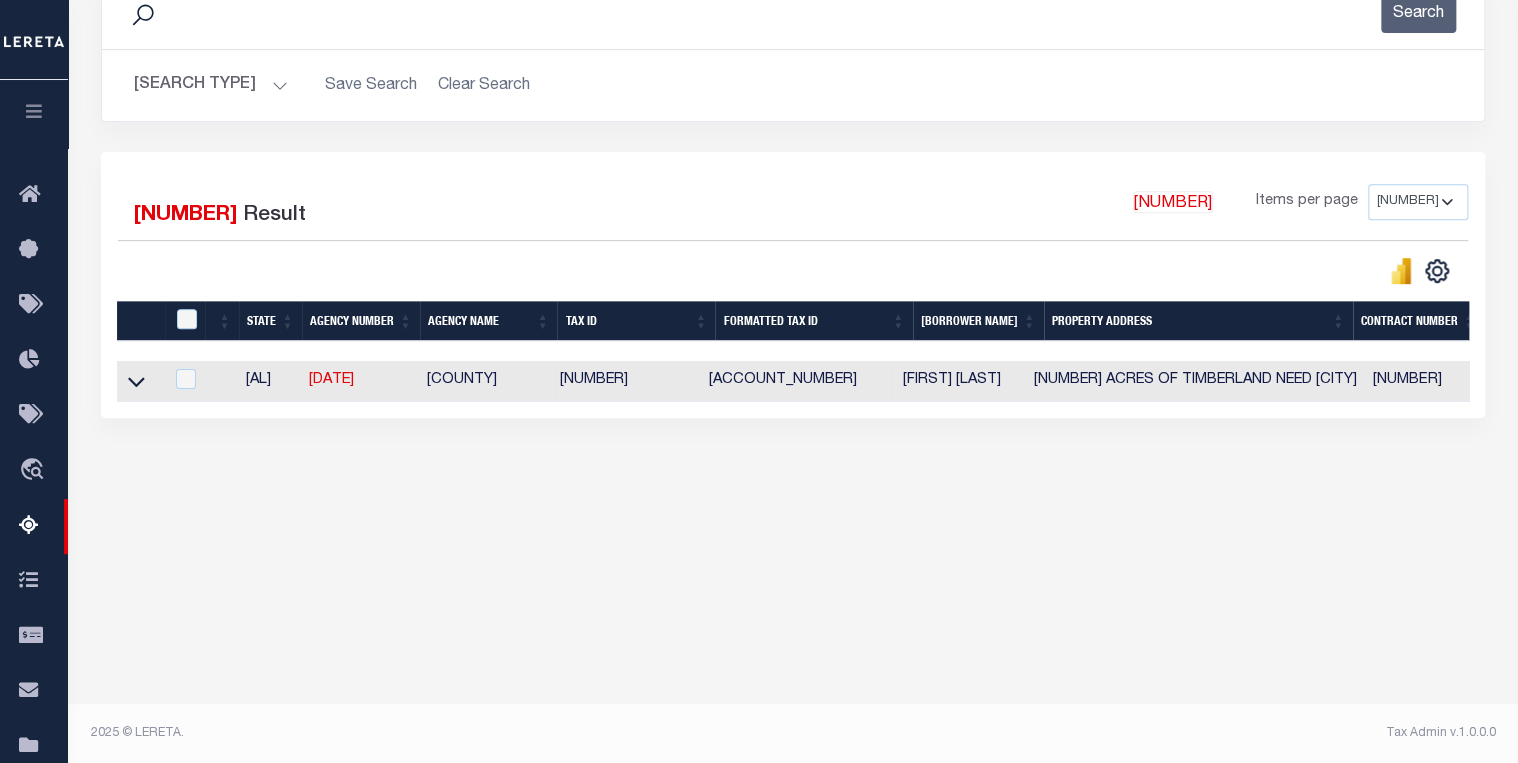 drag, startPoint x: 606, startPoint y: 397, endPoint x: 579, endPoint y: 382, distance: 30.88689 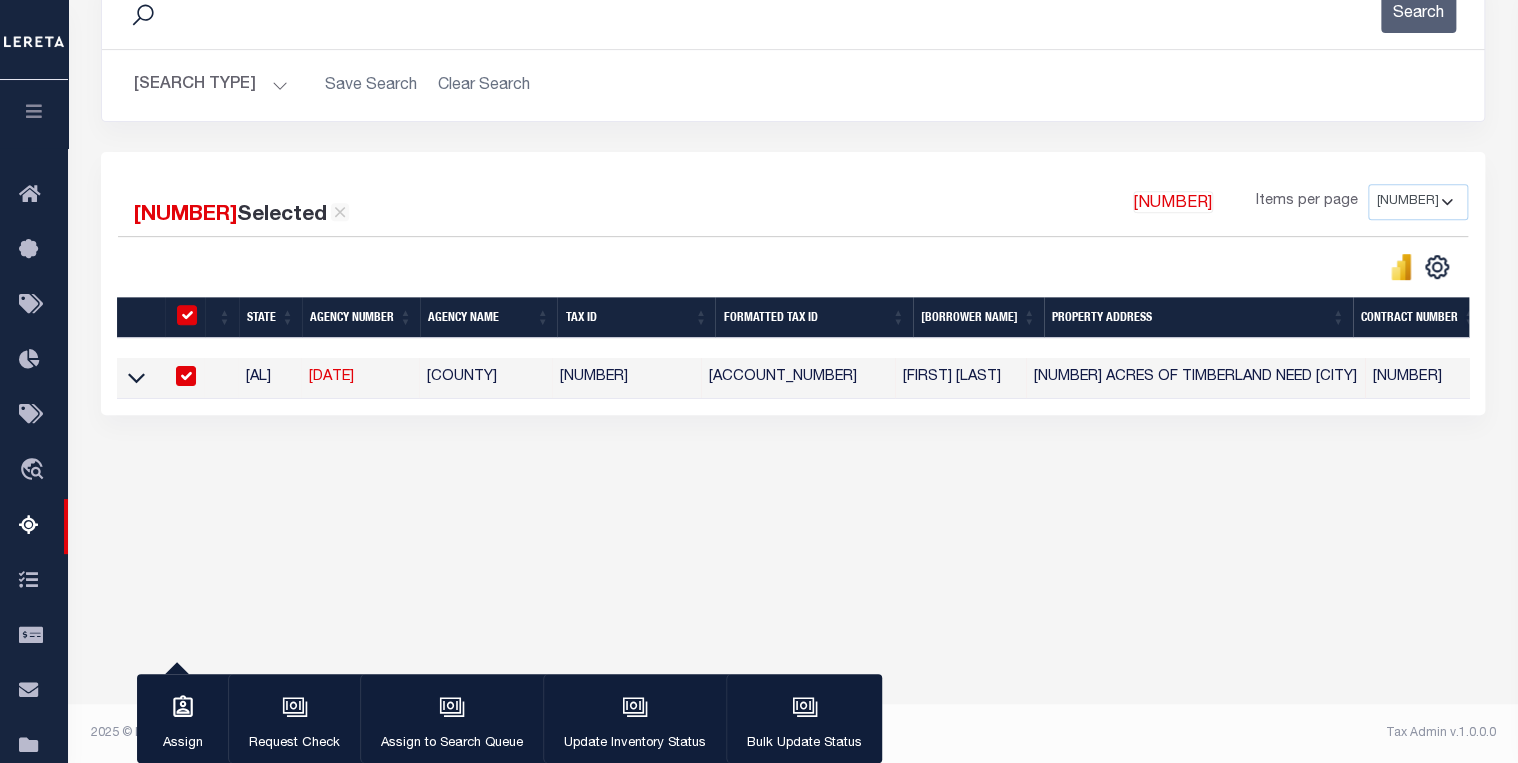 click on "[NUMBER]" at bounding box center (626, 378) 